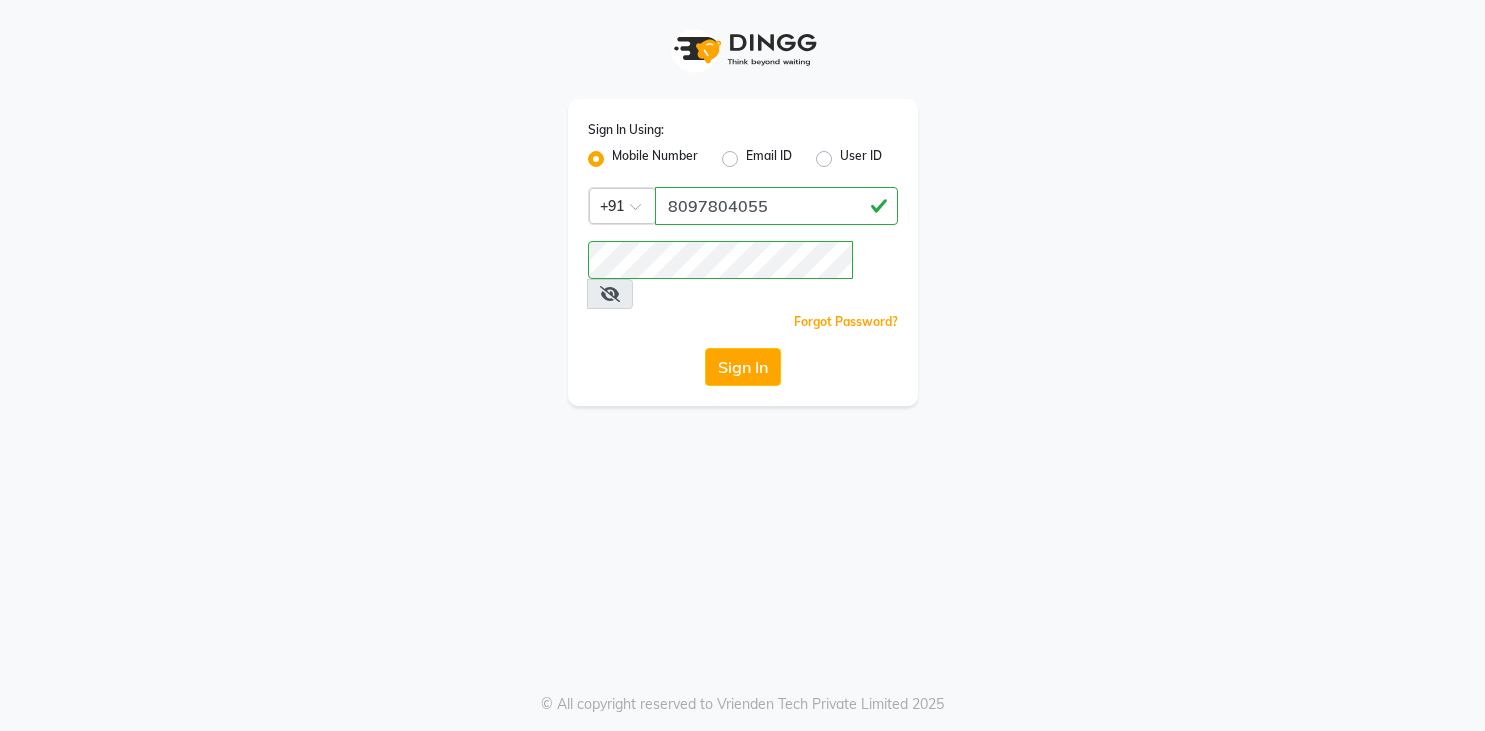 scroll, scrollTop: 0, scrollLeft: 0, axis: both 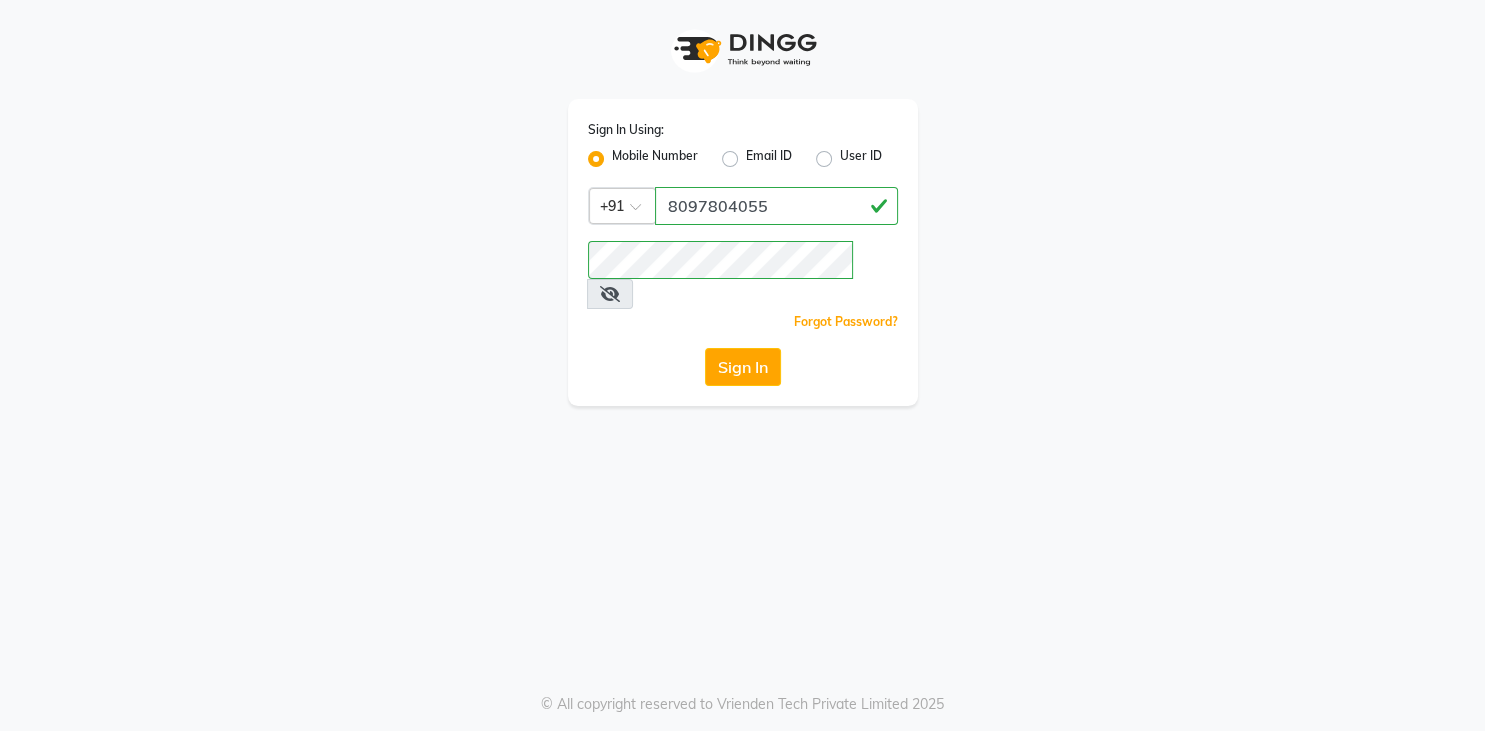 click on "Sign In" 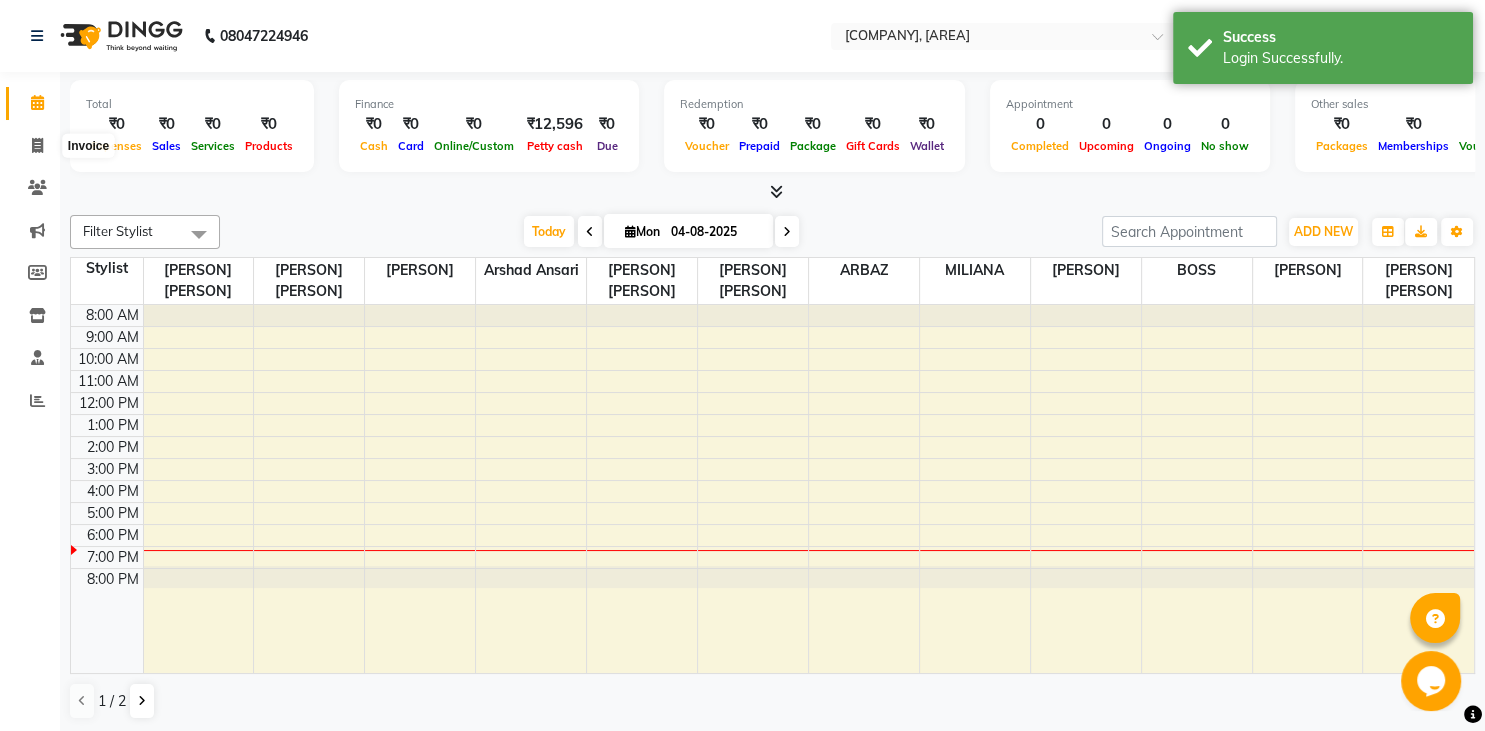 scroll, scrollTop: 0, scrollLeft: 0, axis: both 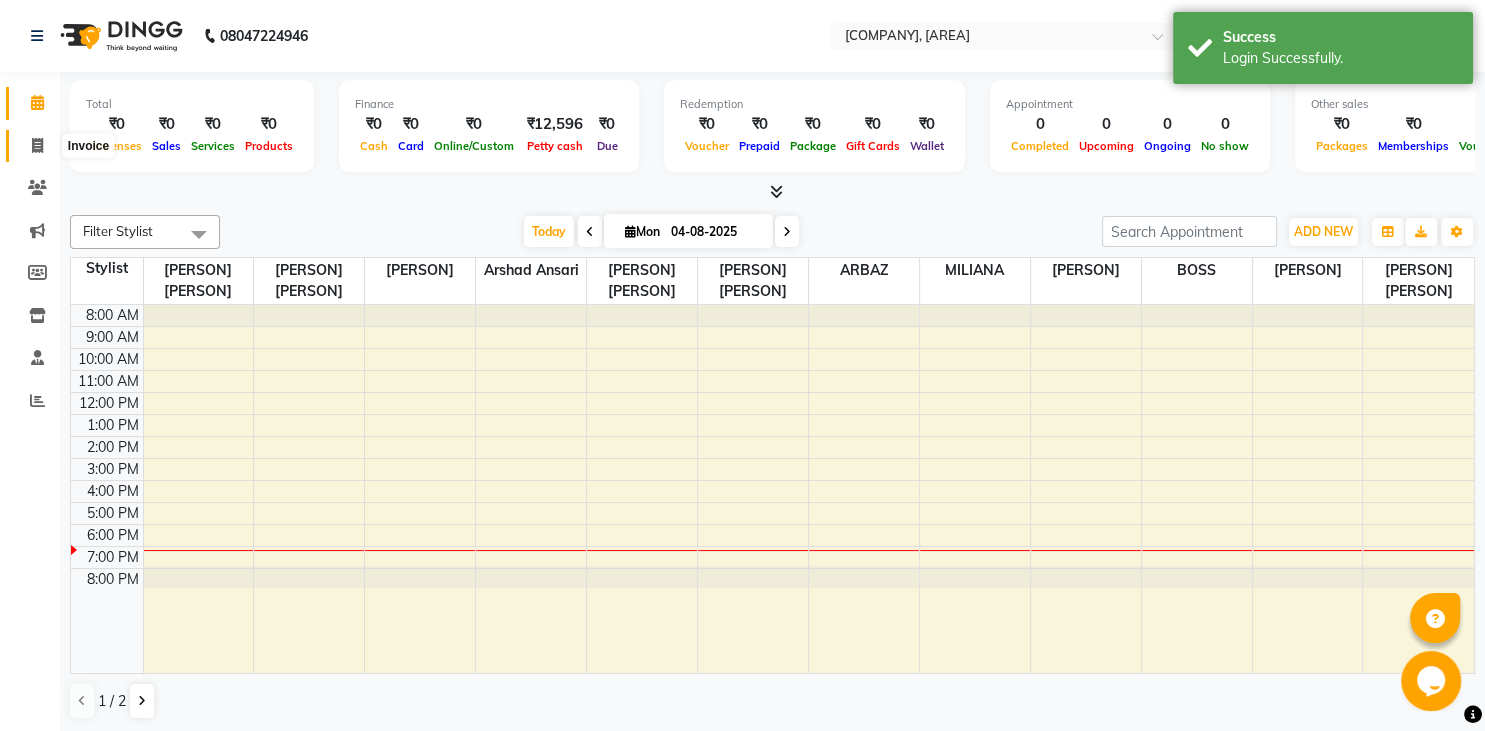 click 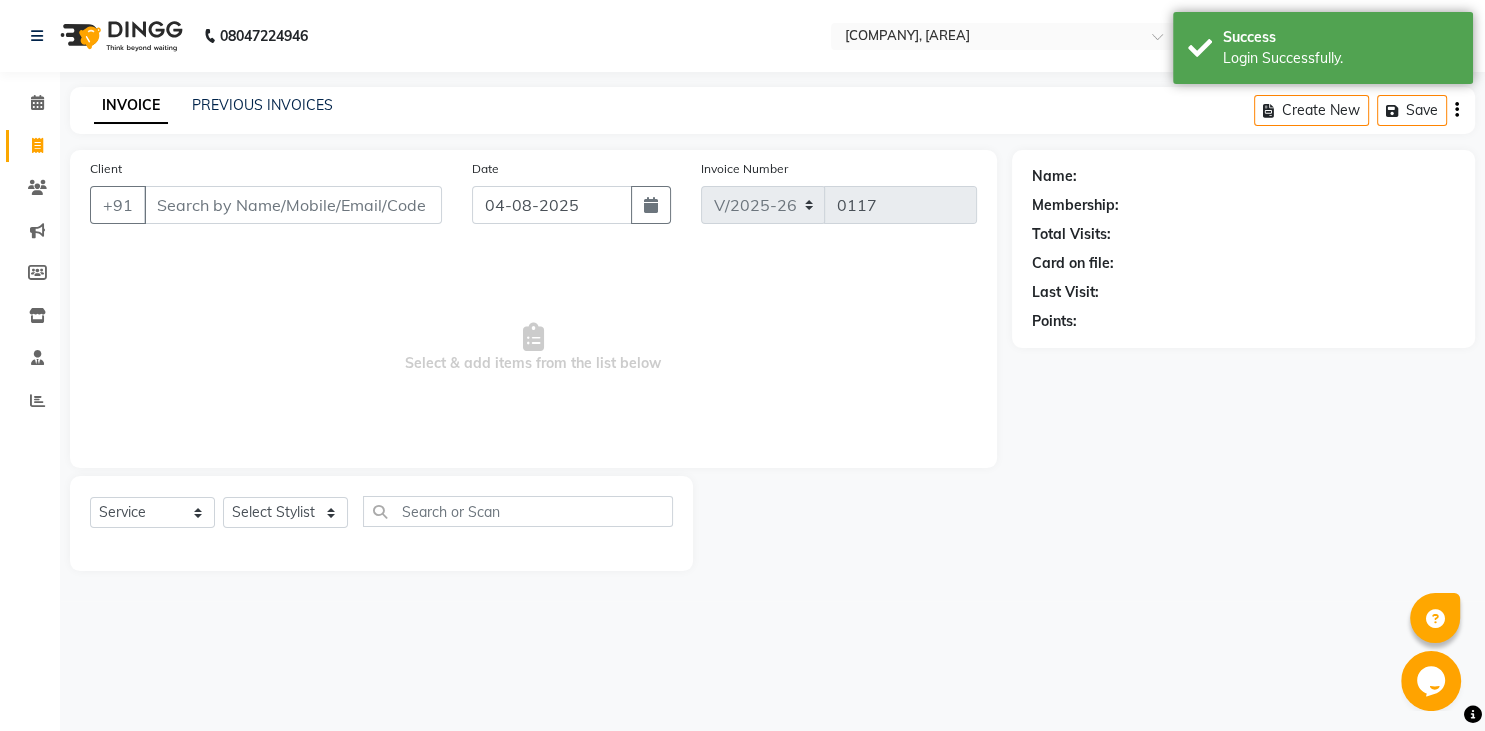click on "Client" at bounding box center (293, 205) 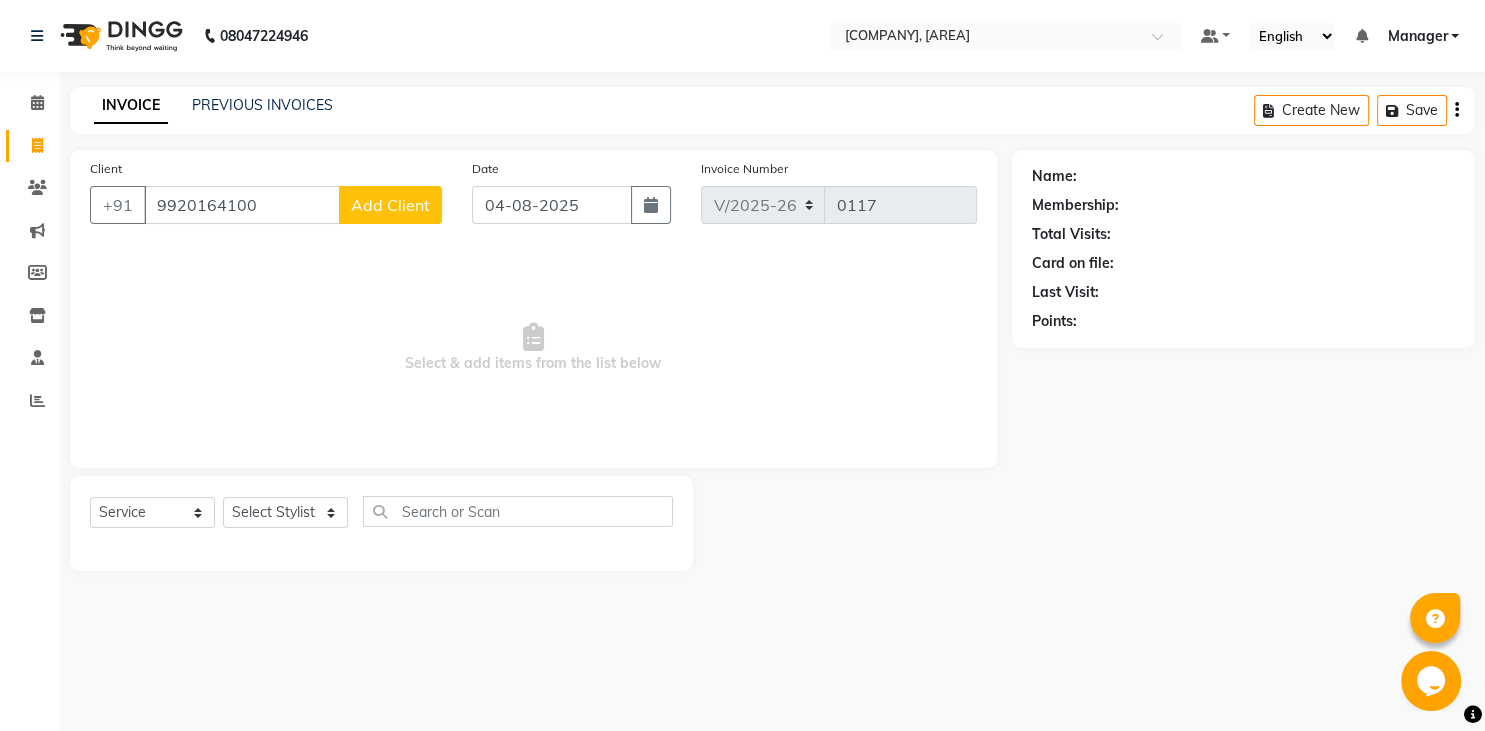 type on "9920164100" 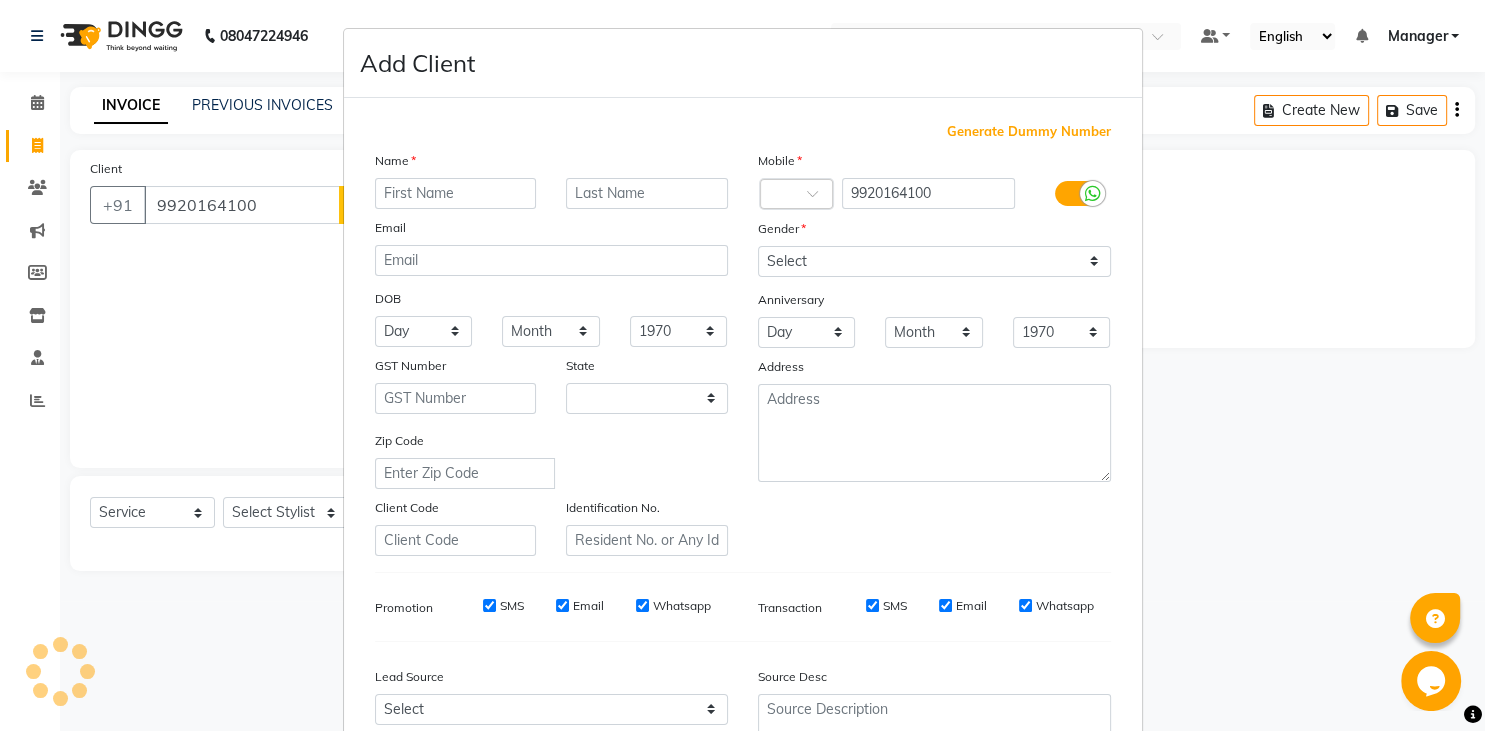 select on "22" 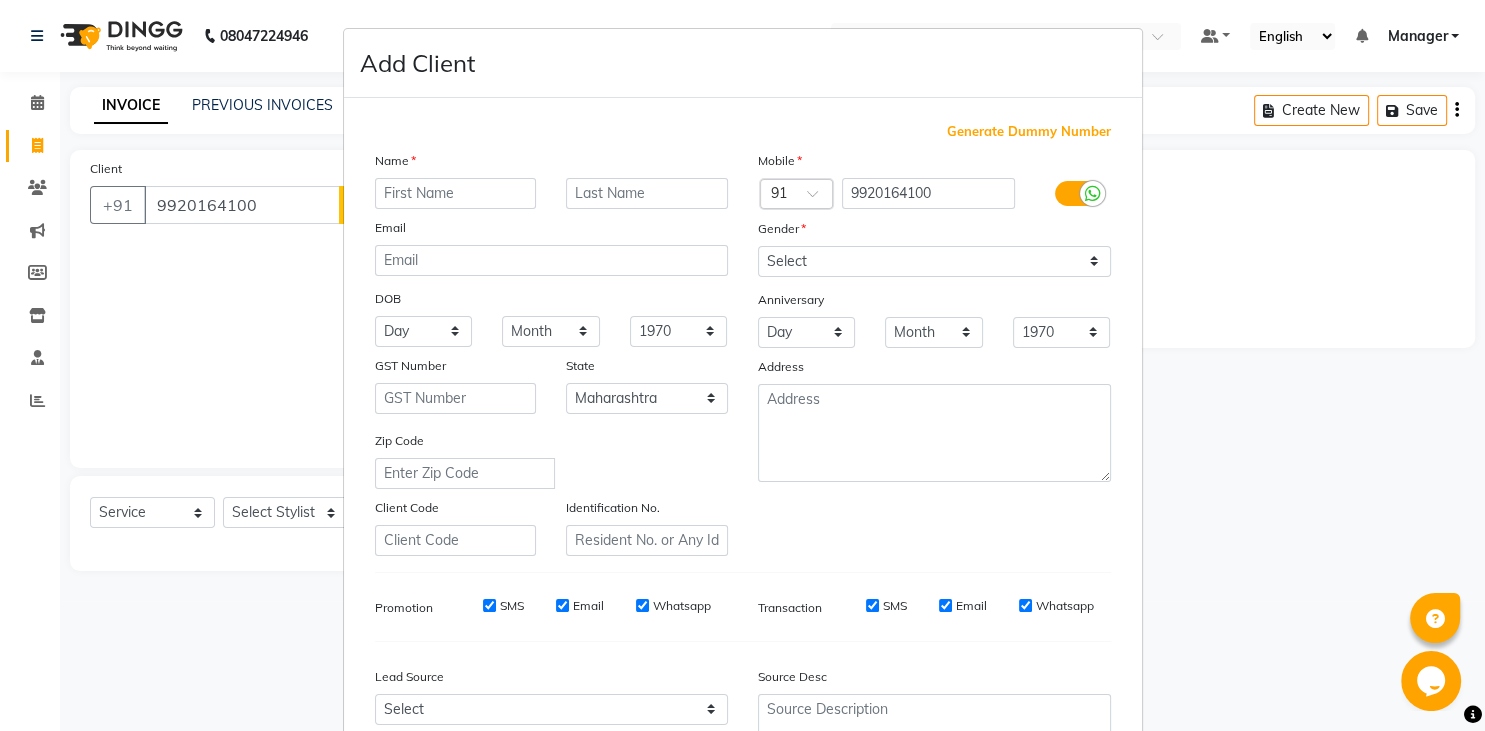 click at bounding box center (456, 193) 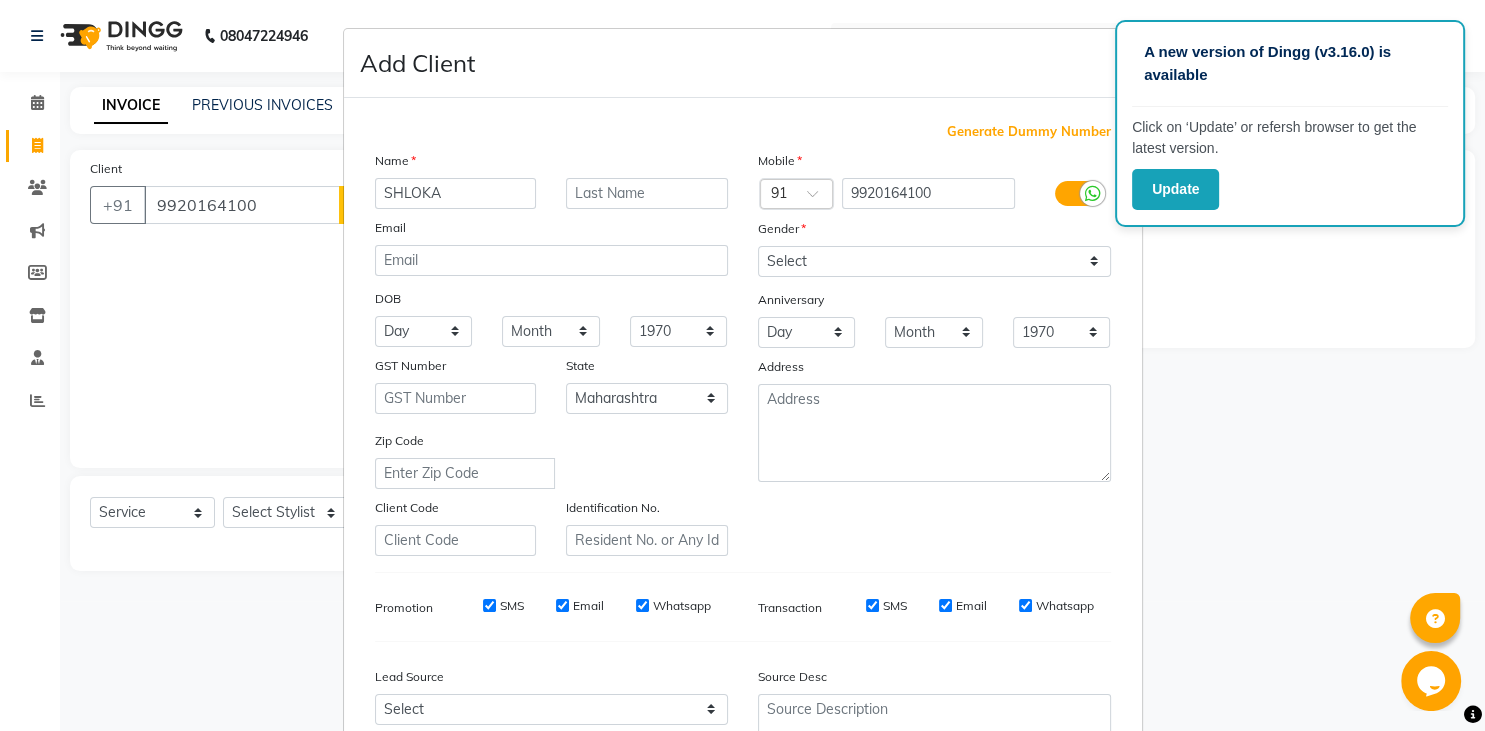 type on "SHLOKA" 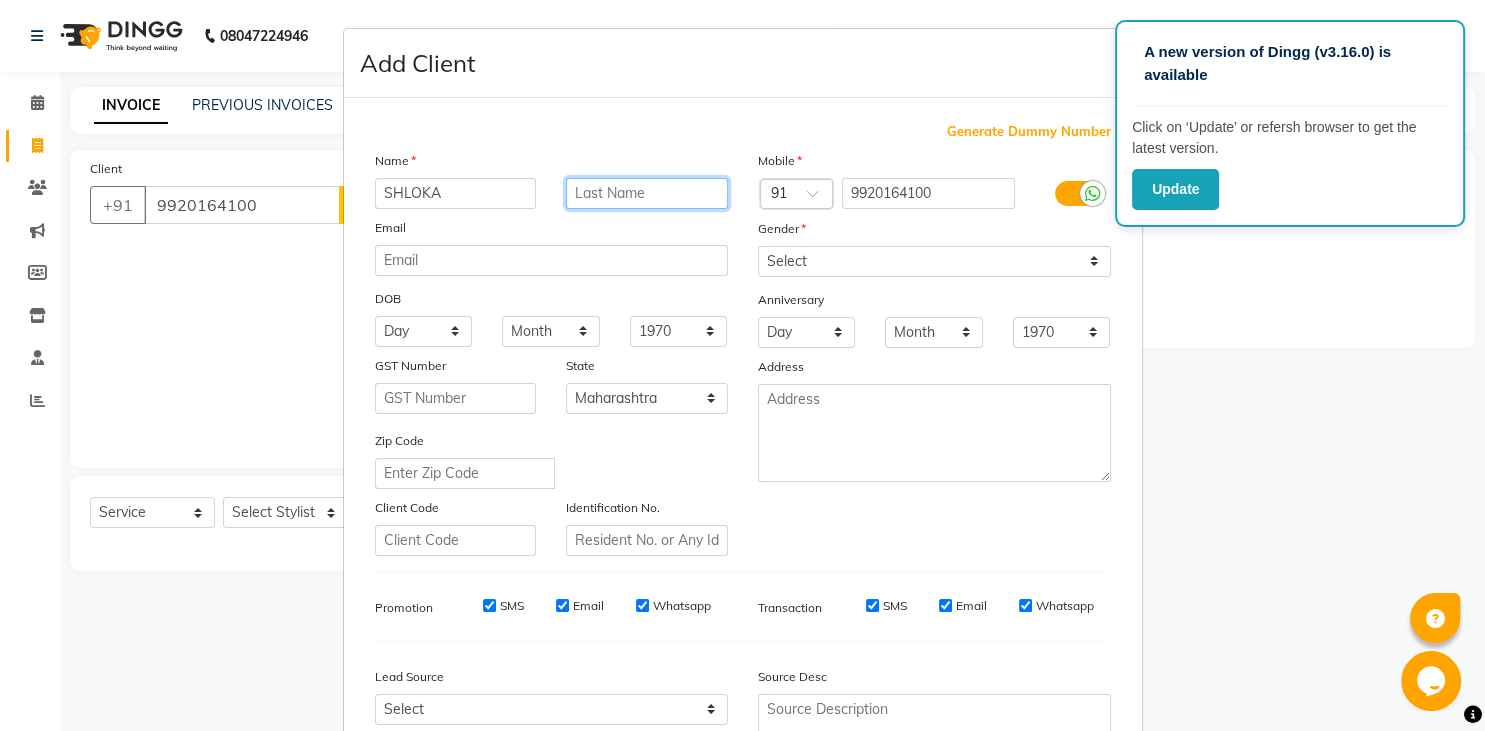 click at bounding box center [647, 193] 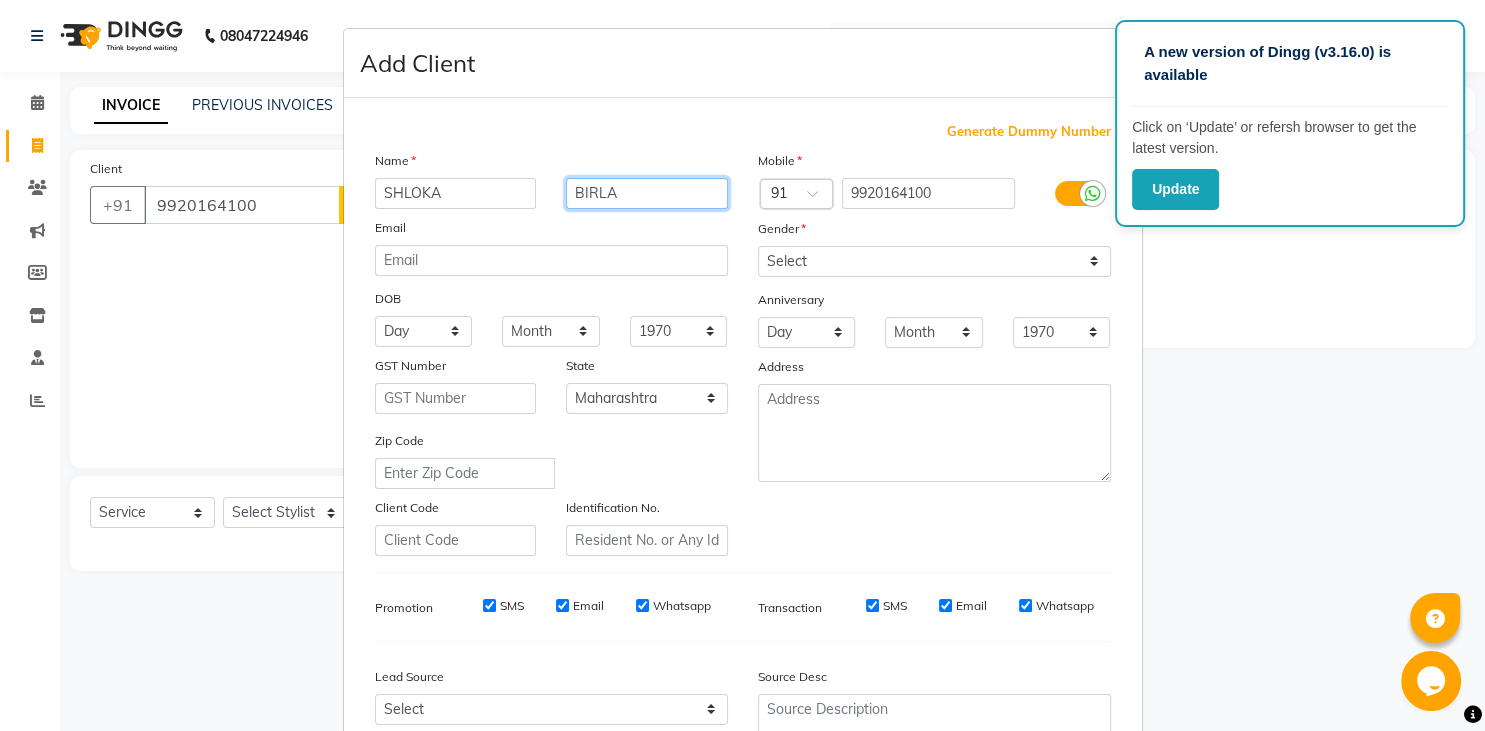 type on "BIRLA" 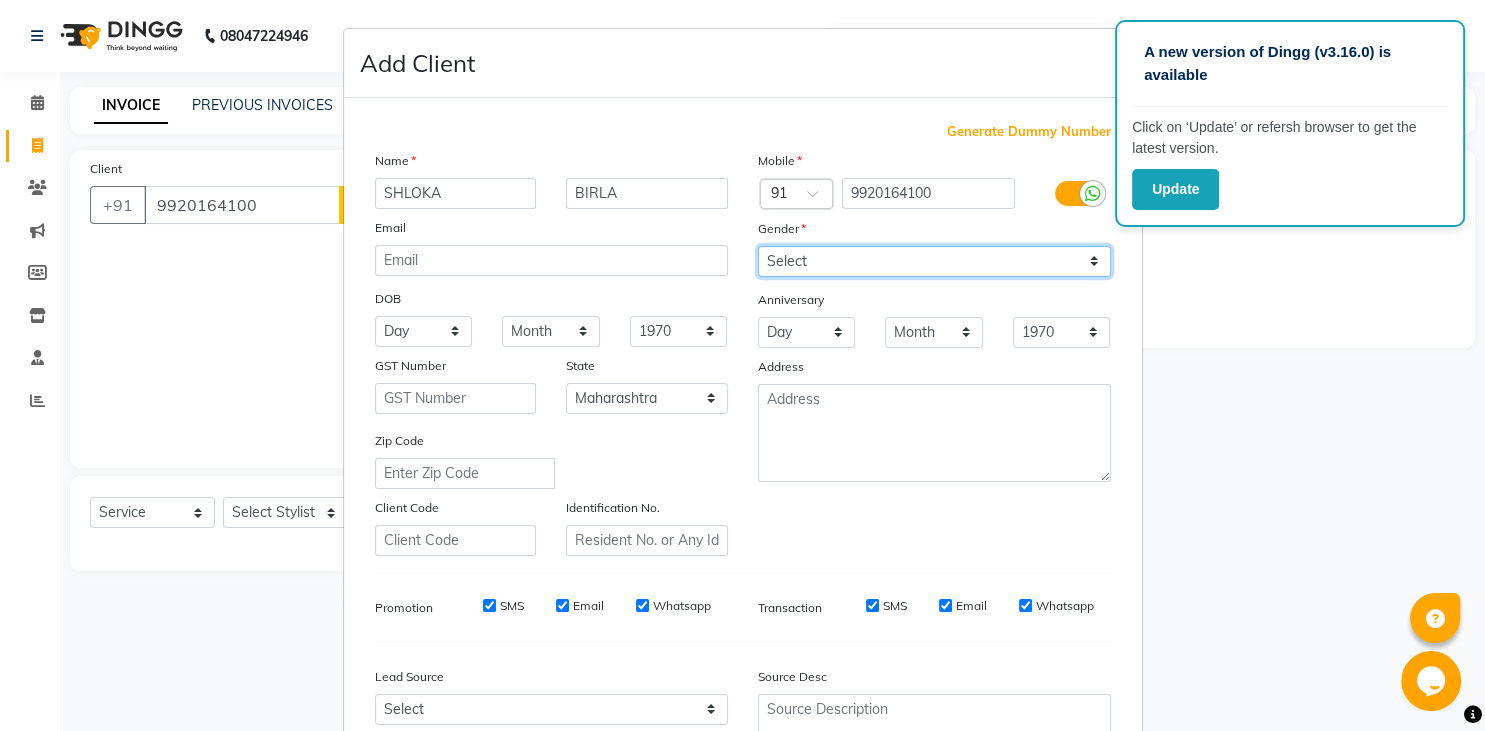 select on "female" 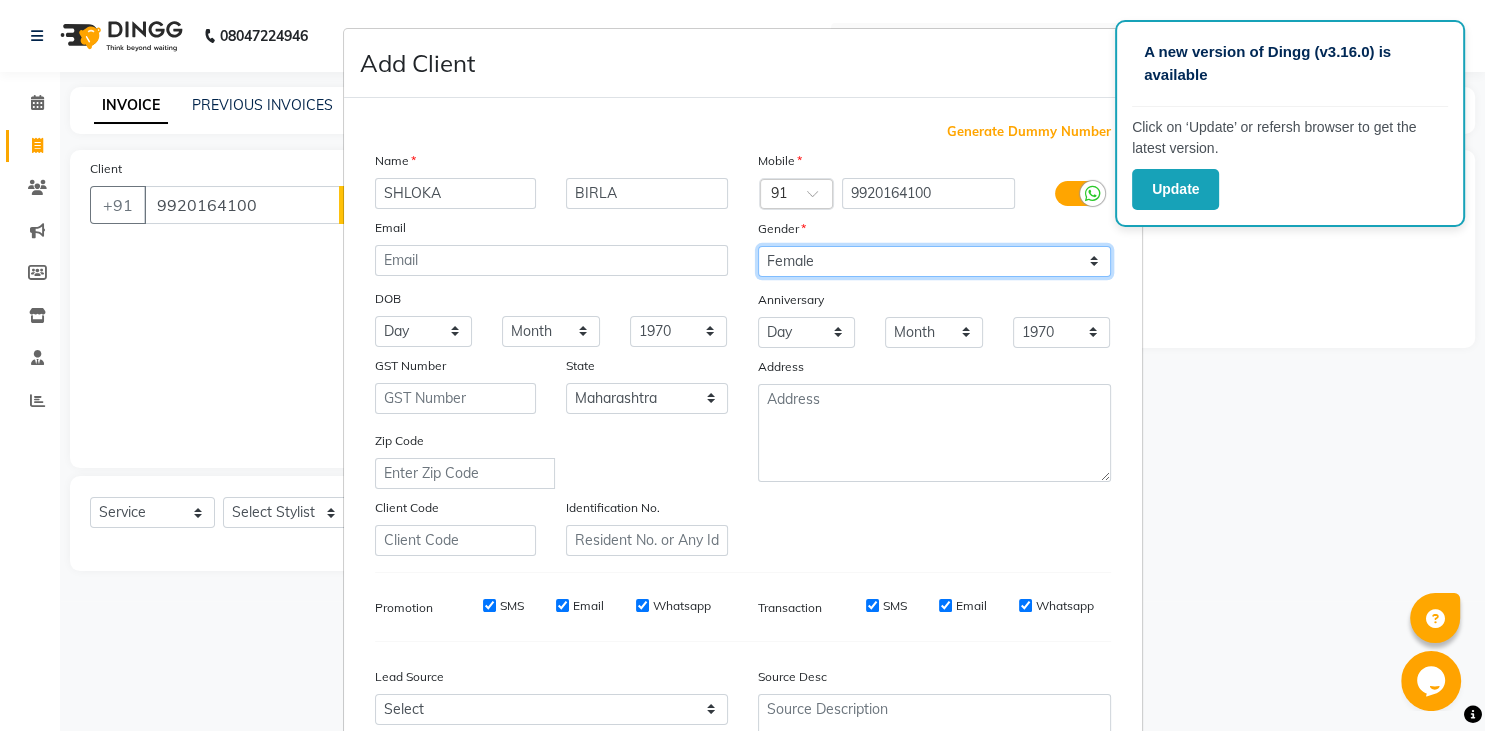 click on "Female" at bounding box center (0, 0) 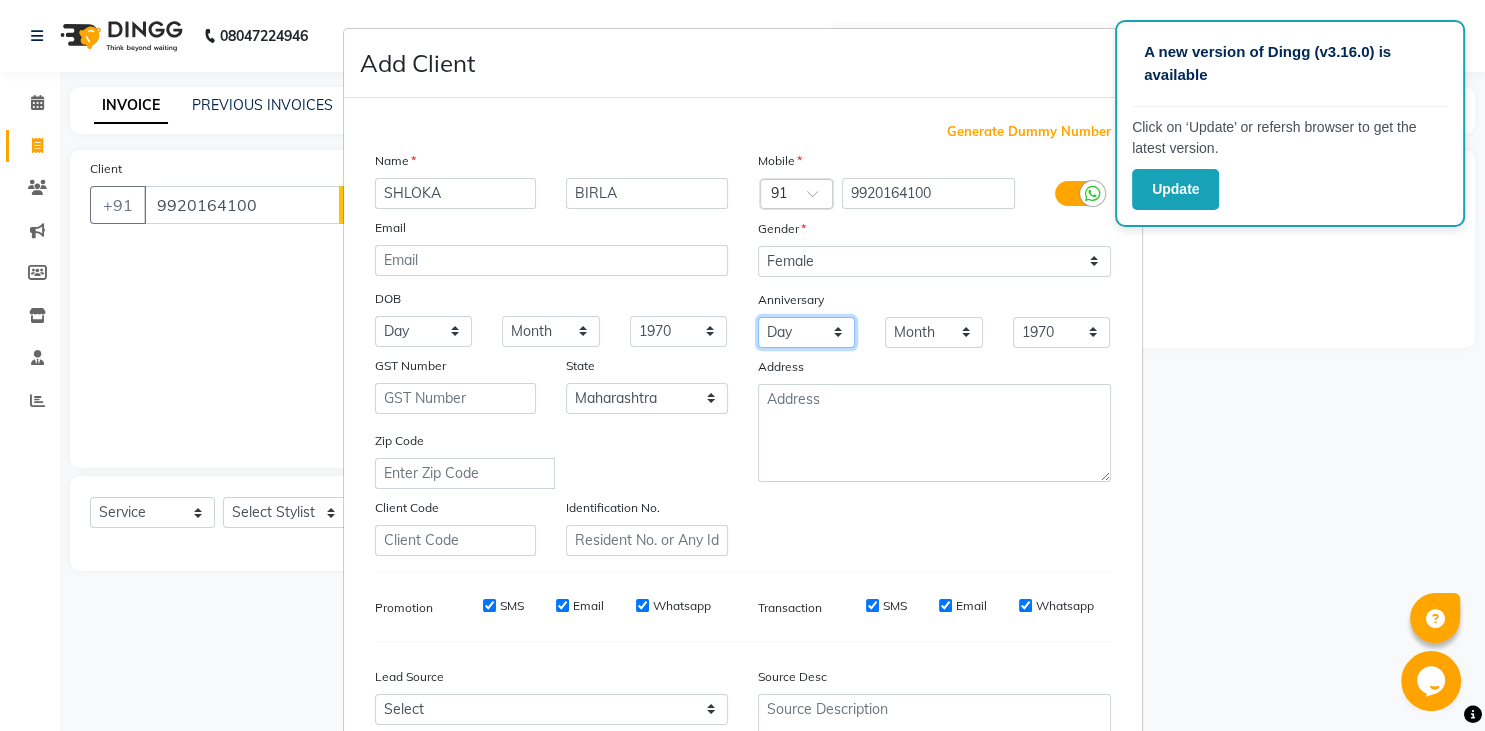click on "Day 01 02 03 04 05 06 07 08 09 10 11 12 13 14 15 16 17 18 19 20 21 22 23 24 25 26 27 28 29 30 31" at bounding box center [807, 332] 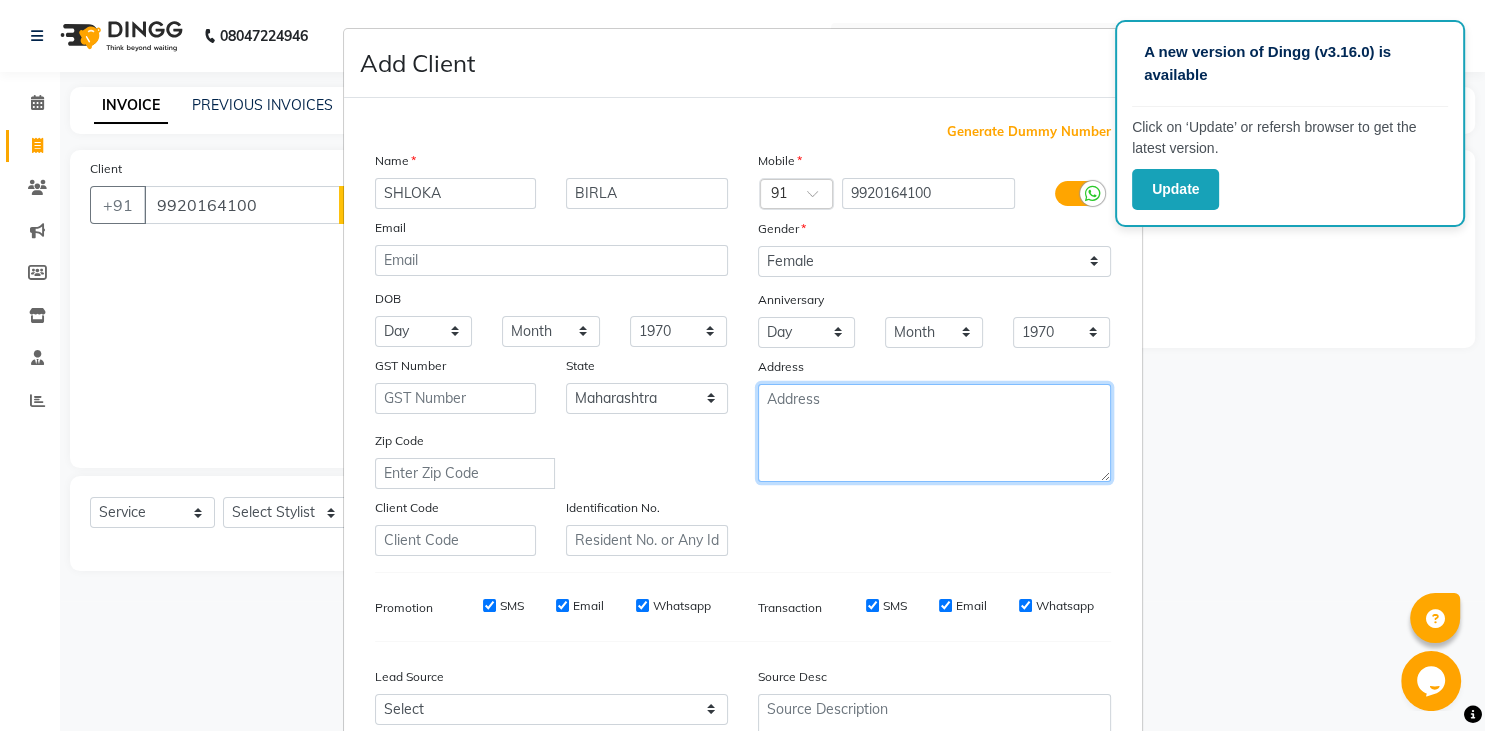 click at bounding box center (934, 433) 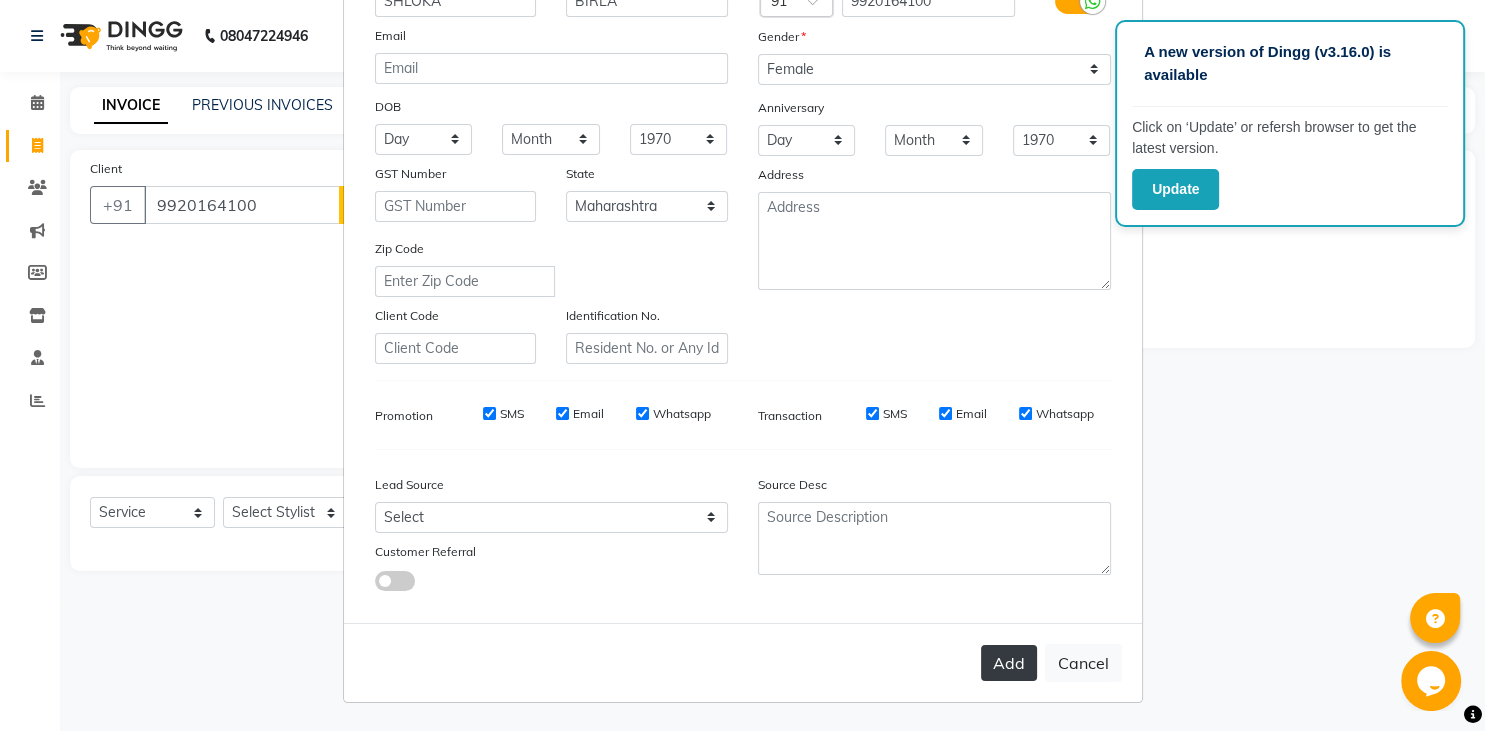 click on "Add" at bounding box center [1009, 663] 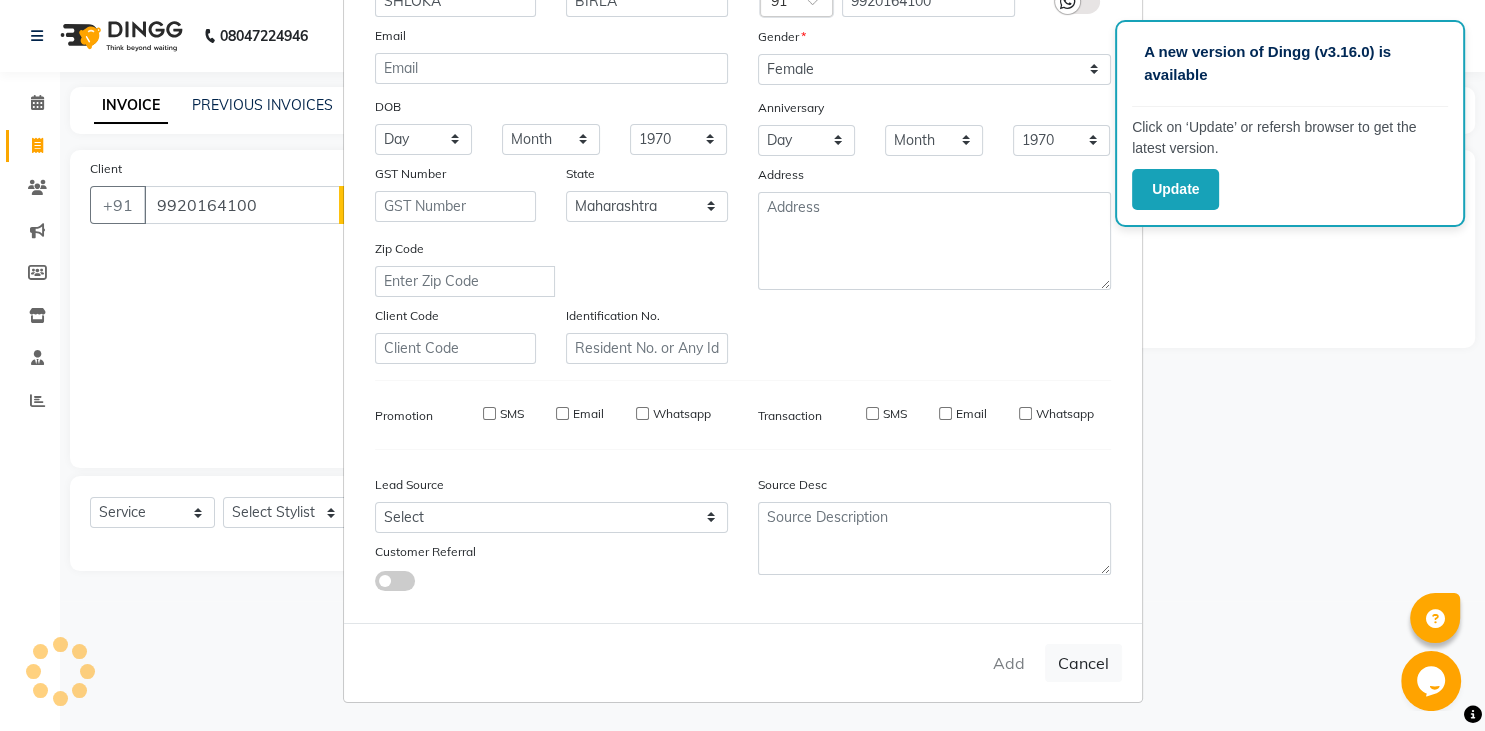 type 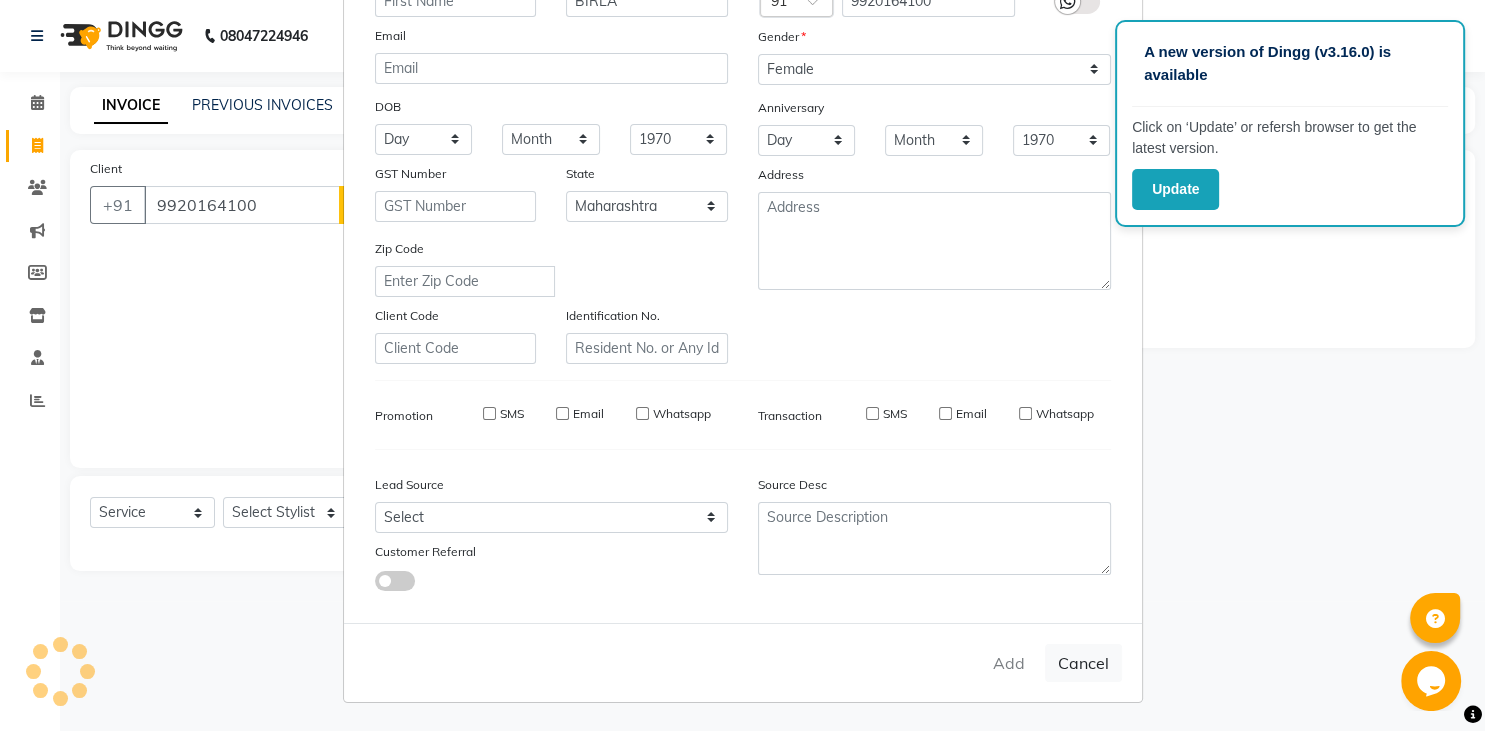 type 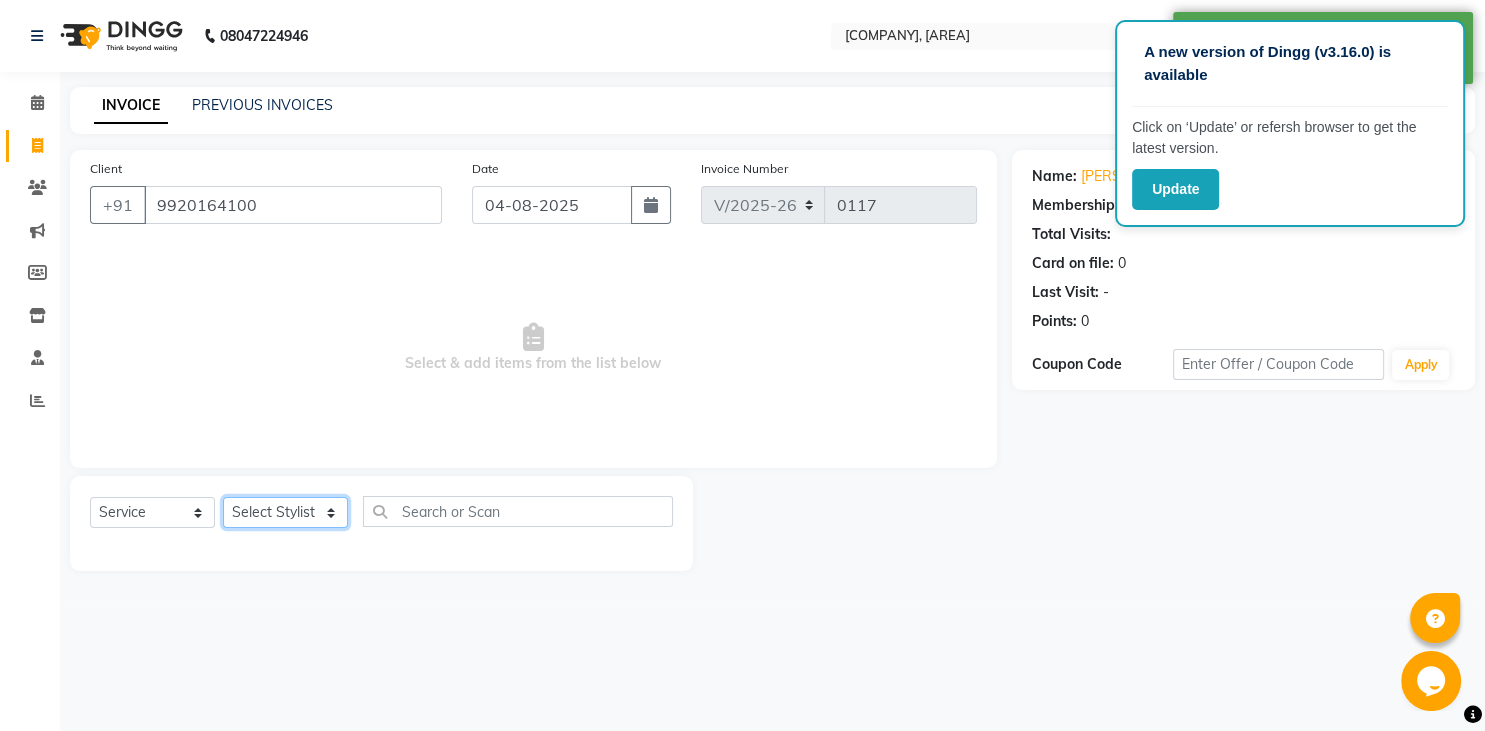 click on "Select Stylist [PERSON] [PERSON] [PERSON] [PERSON] [PERSON] [PERSON] [PERSON] [PERSON] [PERSON] [PERSON] [PERSON] [PERSON] [PERSON] [PERSON] [PERSON] [PERSON]" 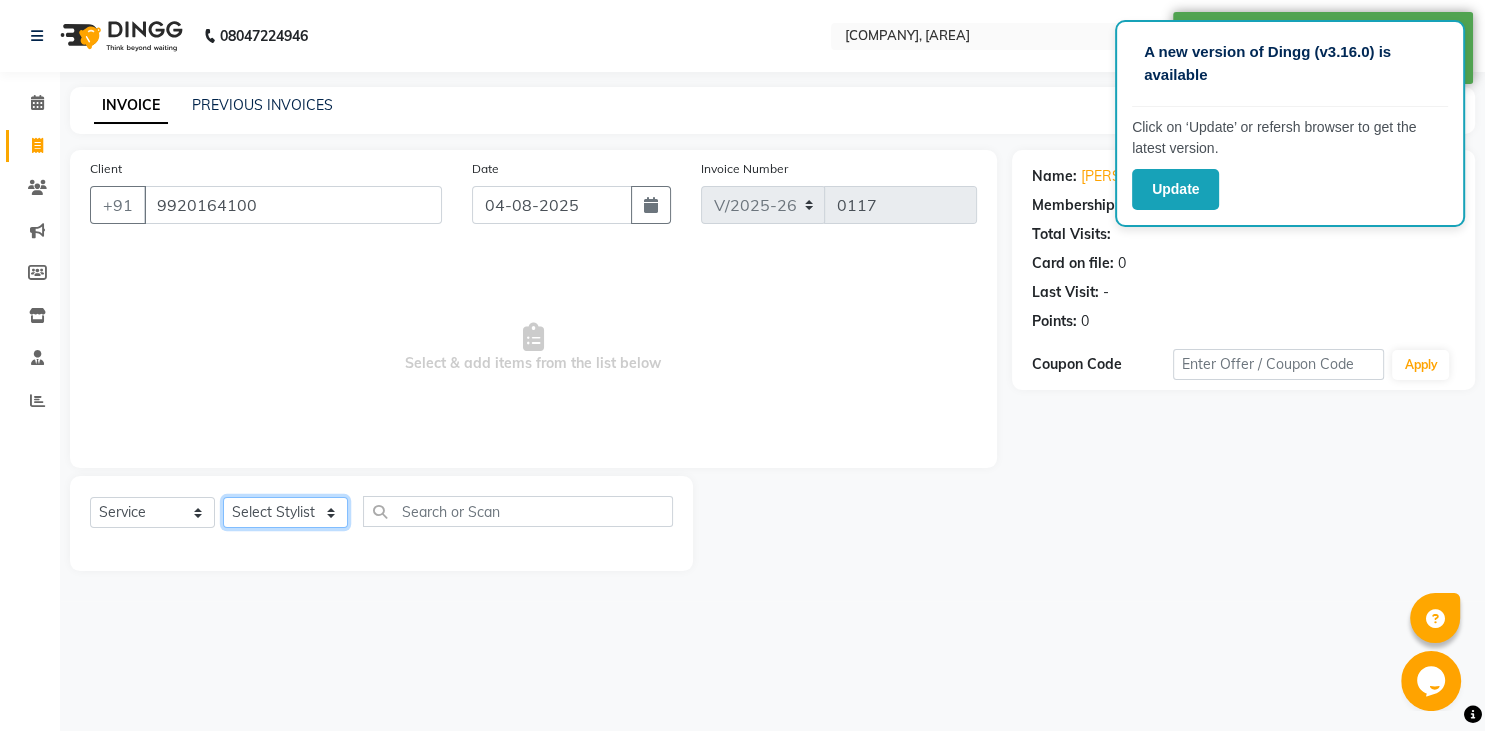 select on "80235" 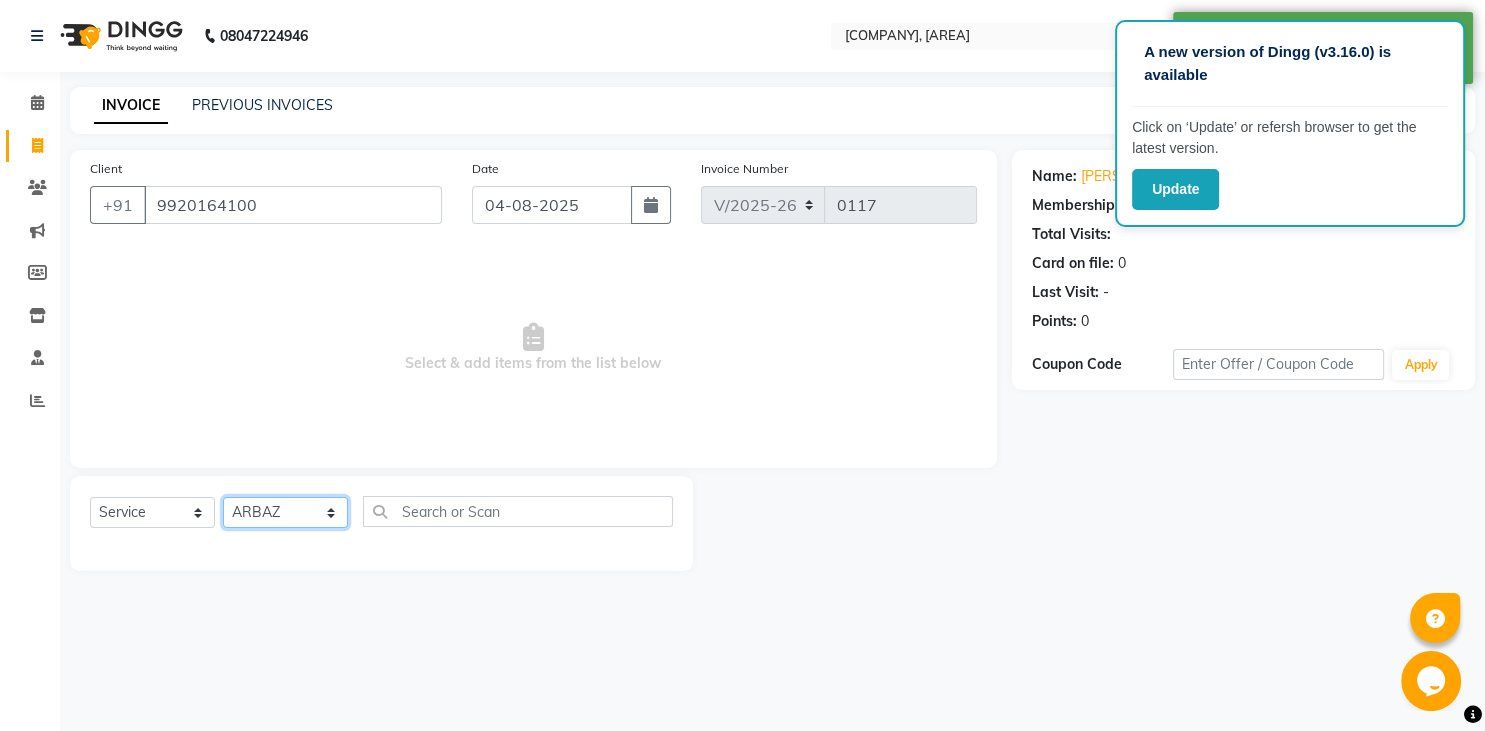 click on "ARBAZ" 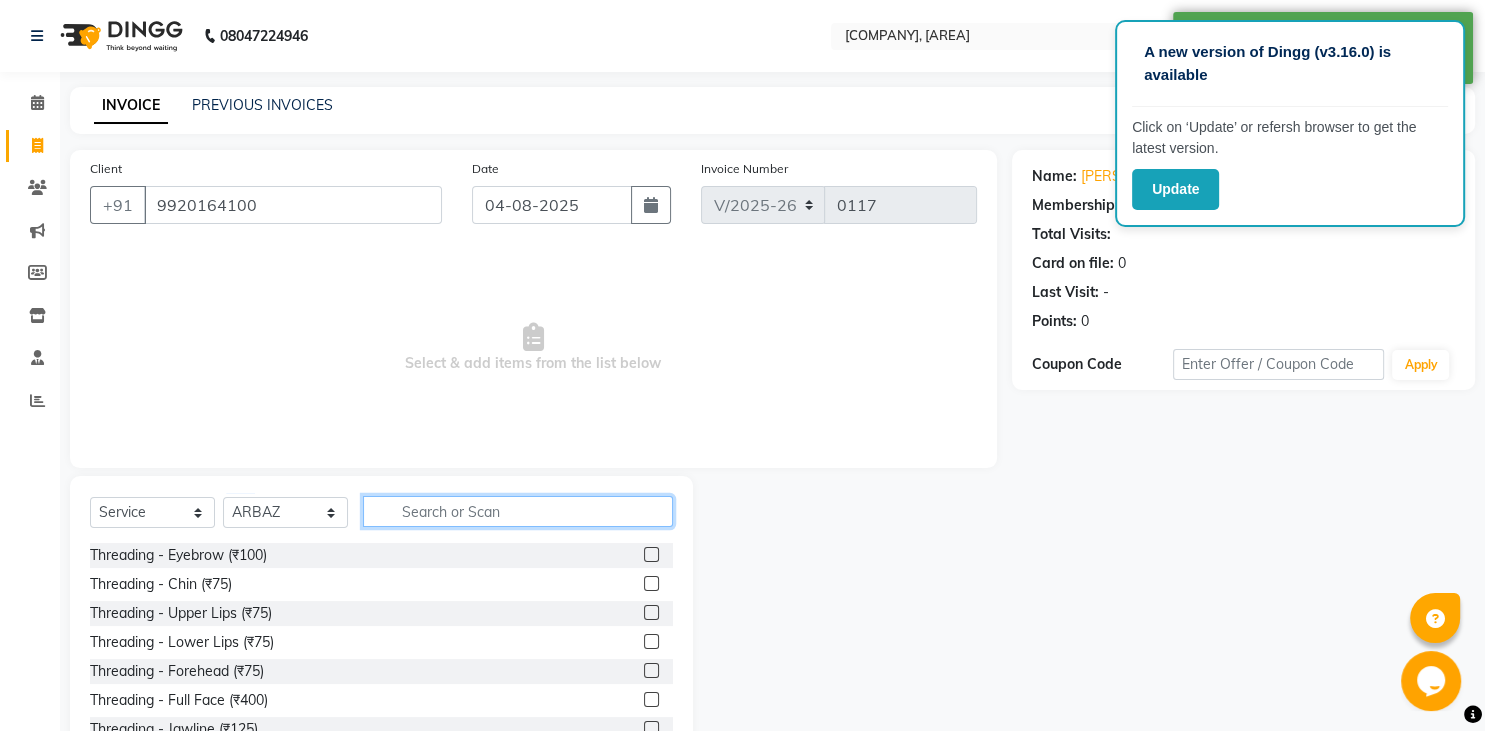 click 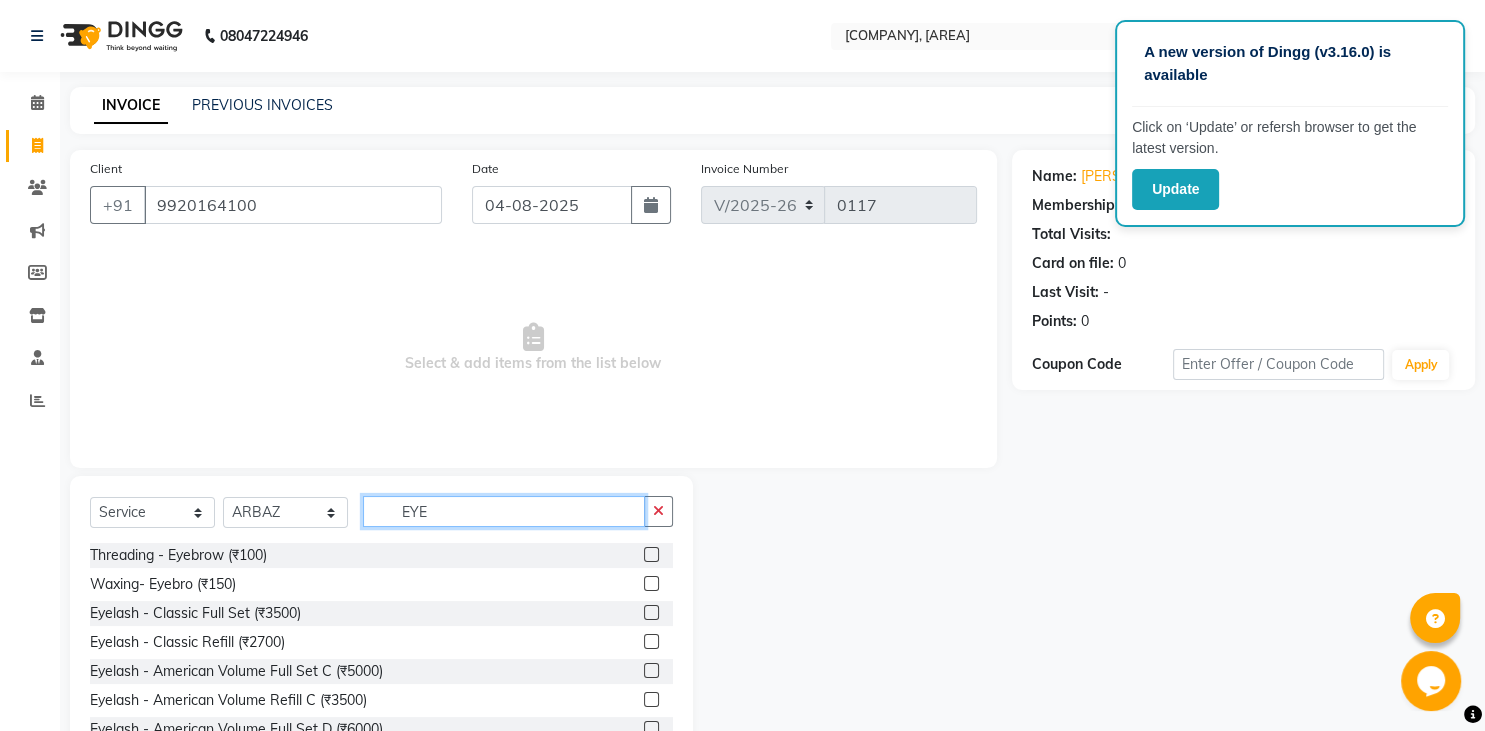 type on "EYE" 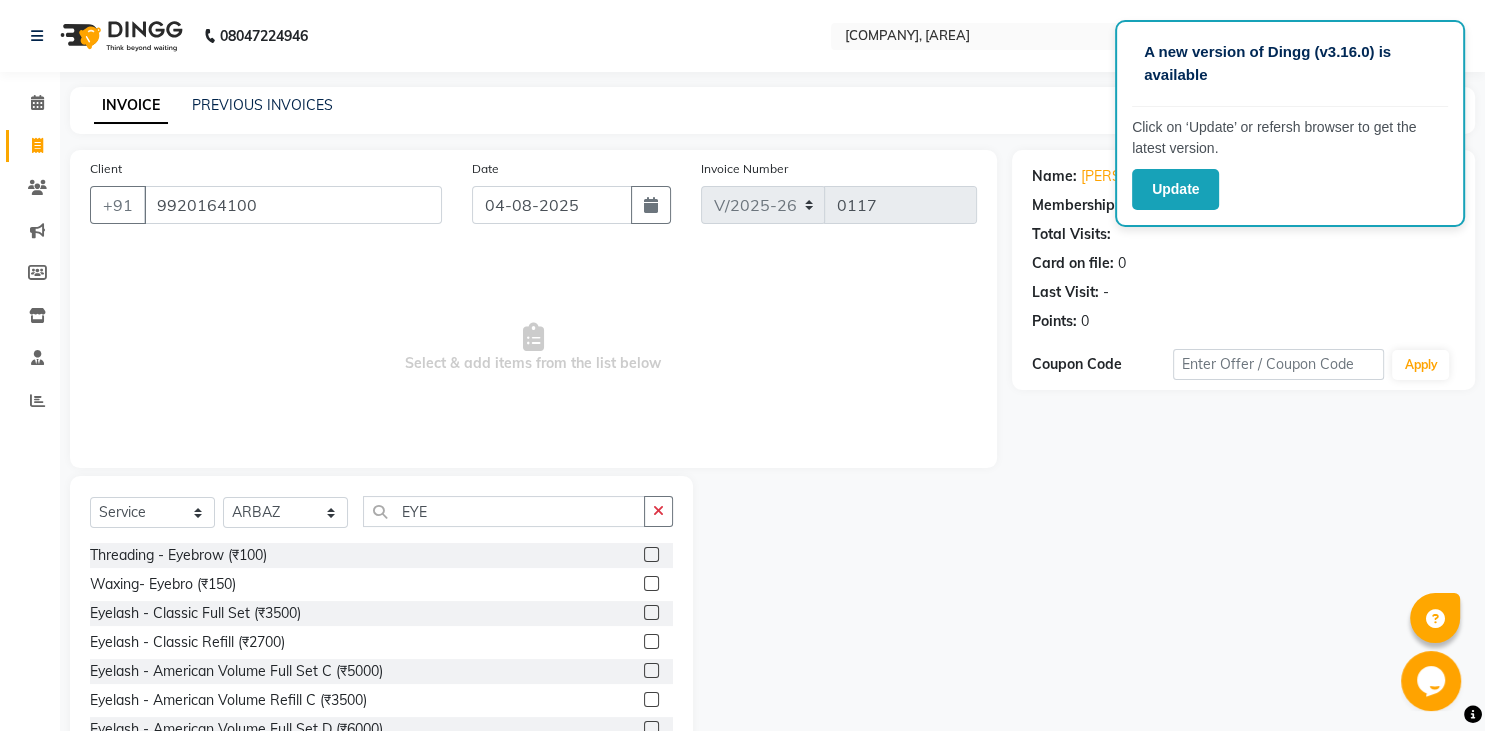 click 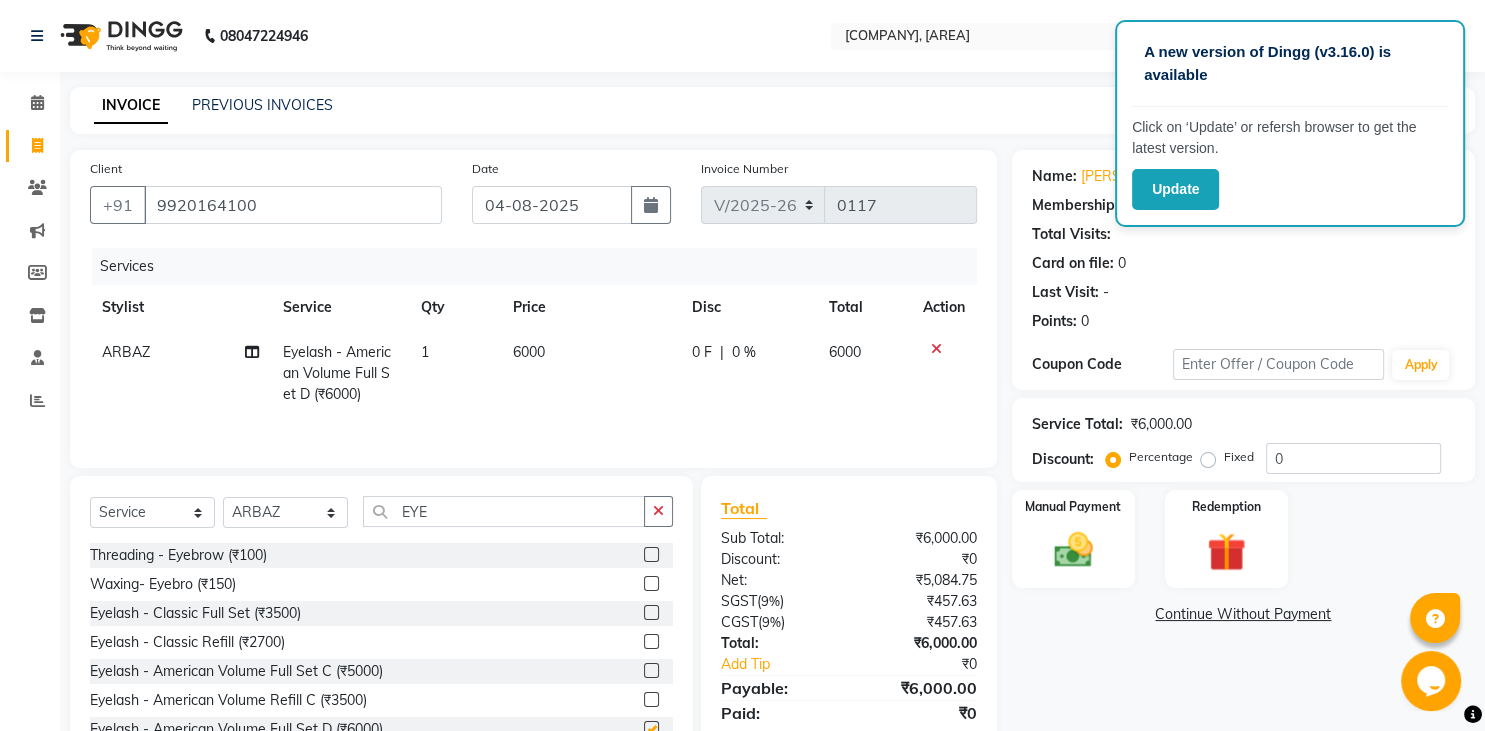 checkbox on "false" 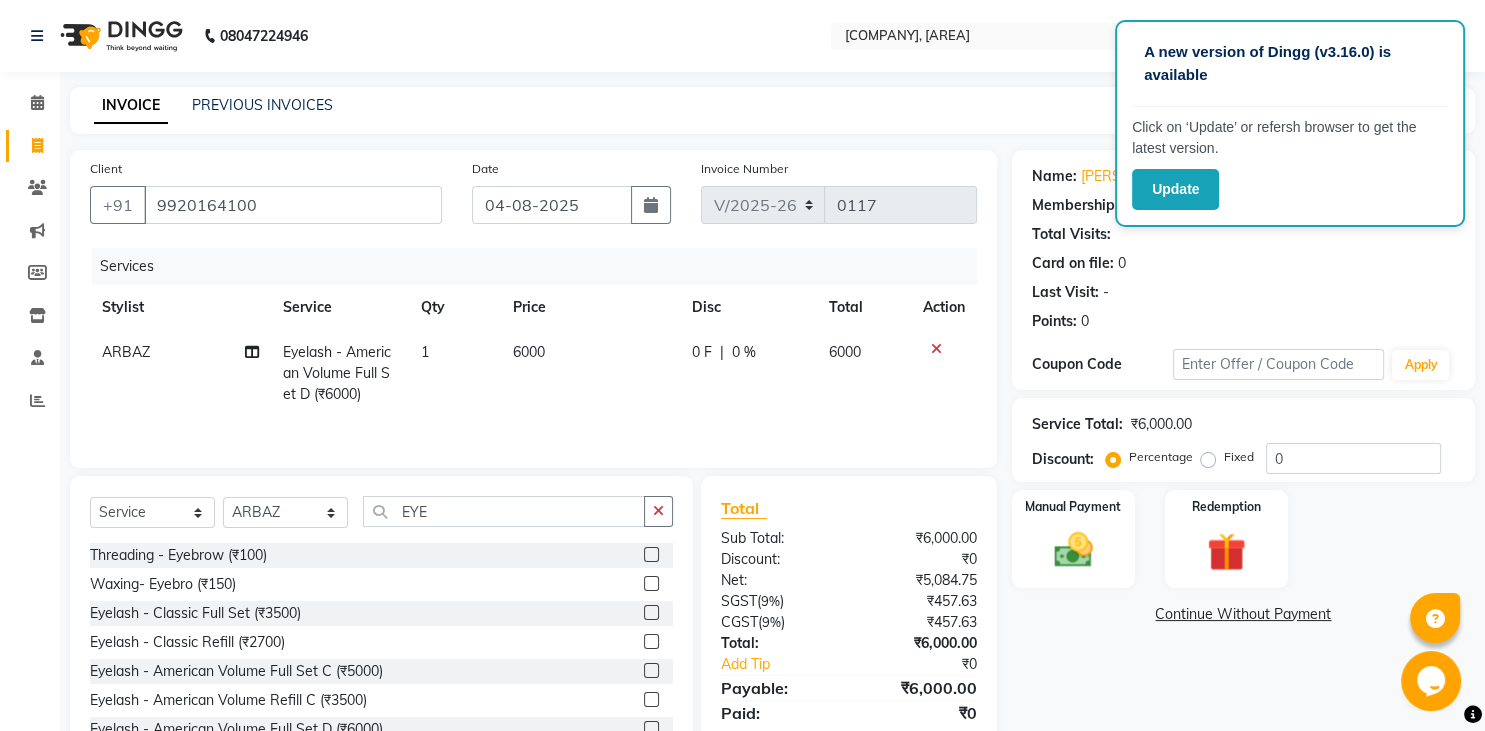 click on "6000" 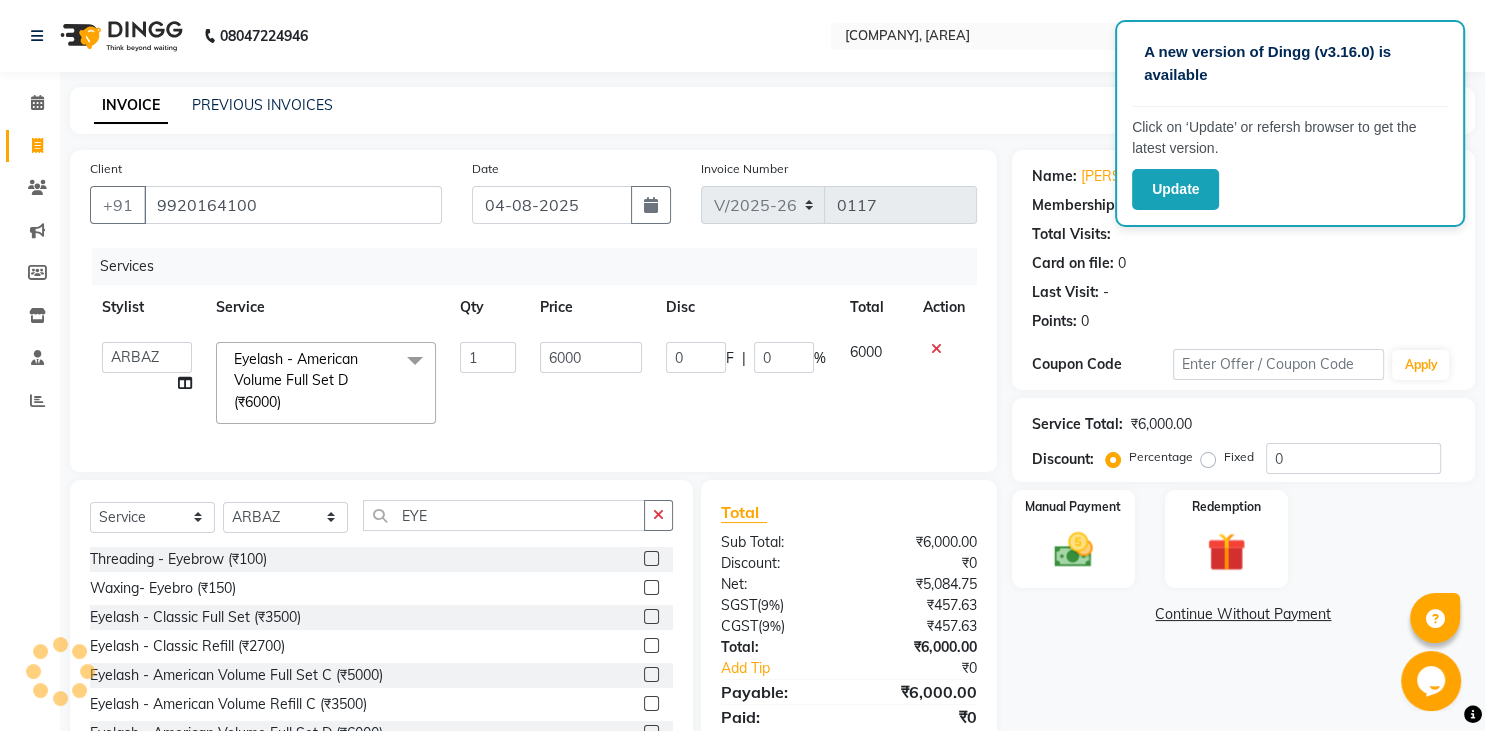 click on "6000" 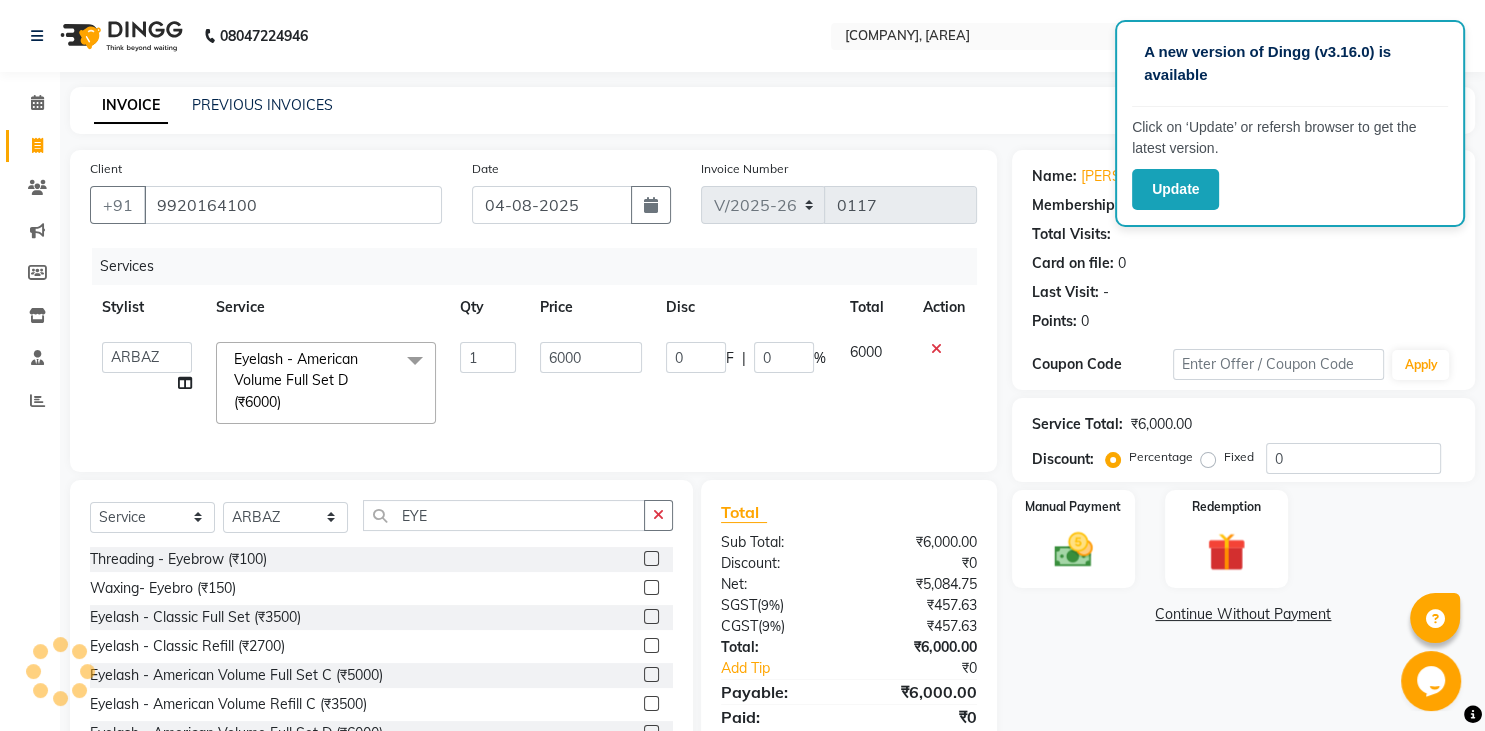 drag, startPoint x: 593, startPoint y: 341, endPoint x: 590, endPoint y: 362, distance: 21.213203 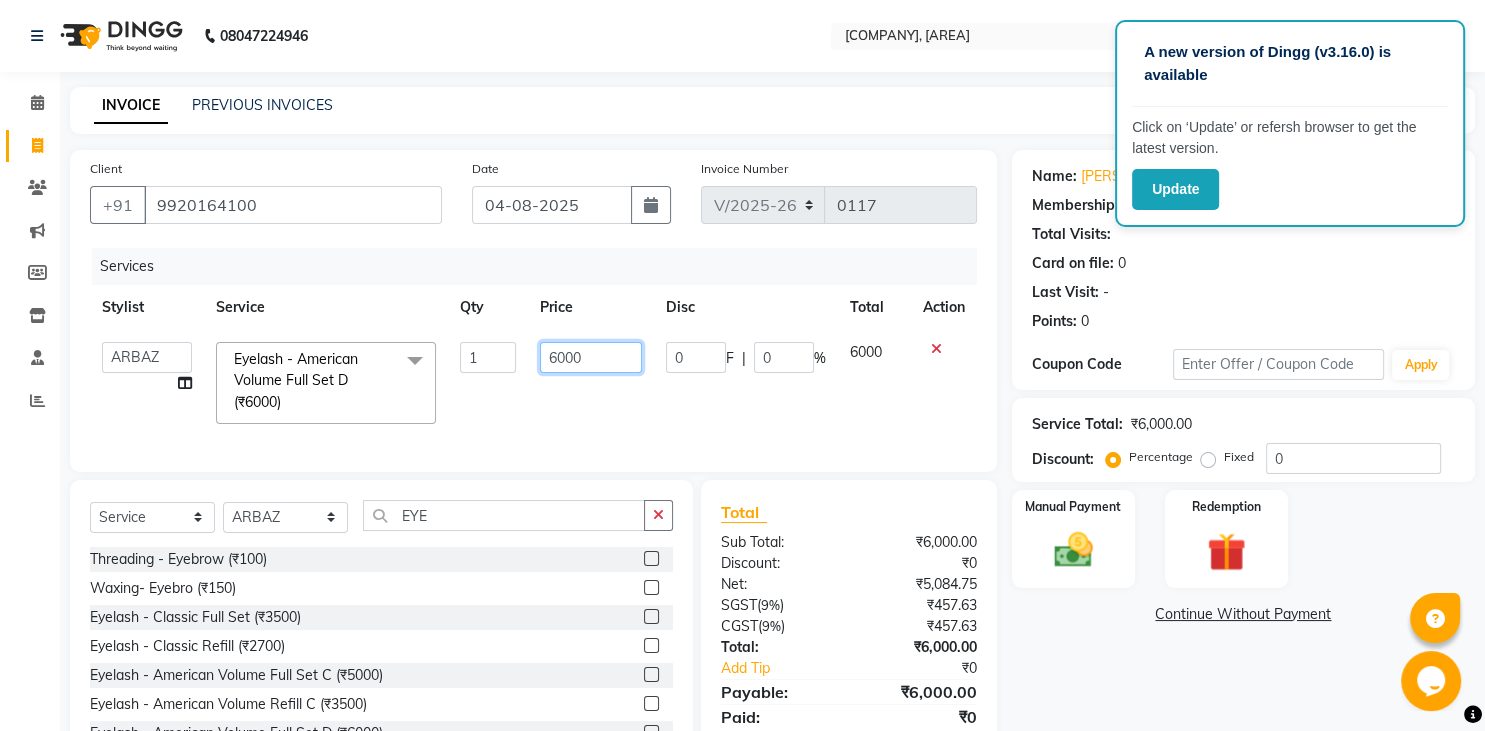click on "6000" 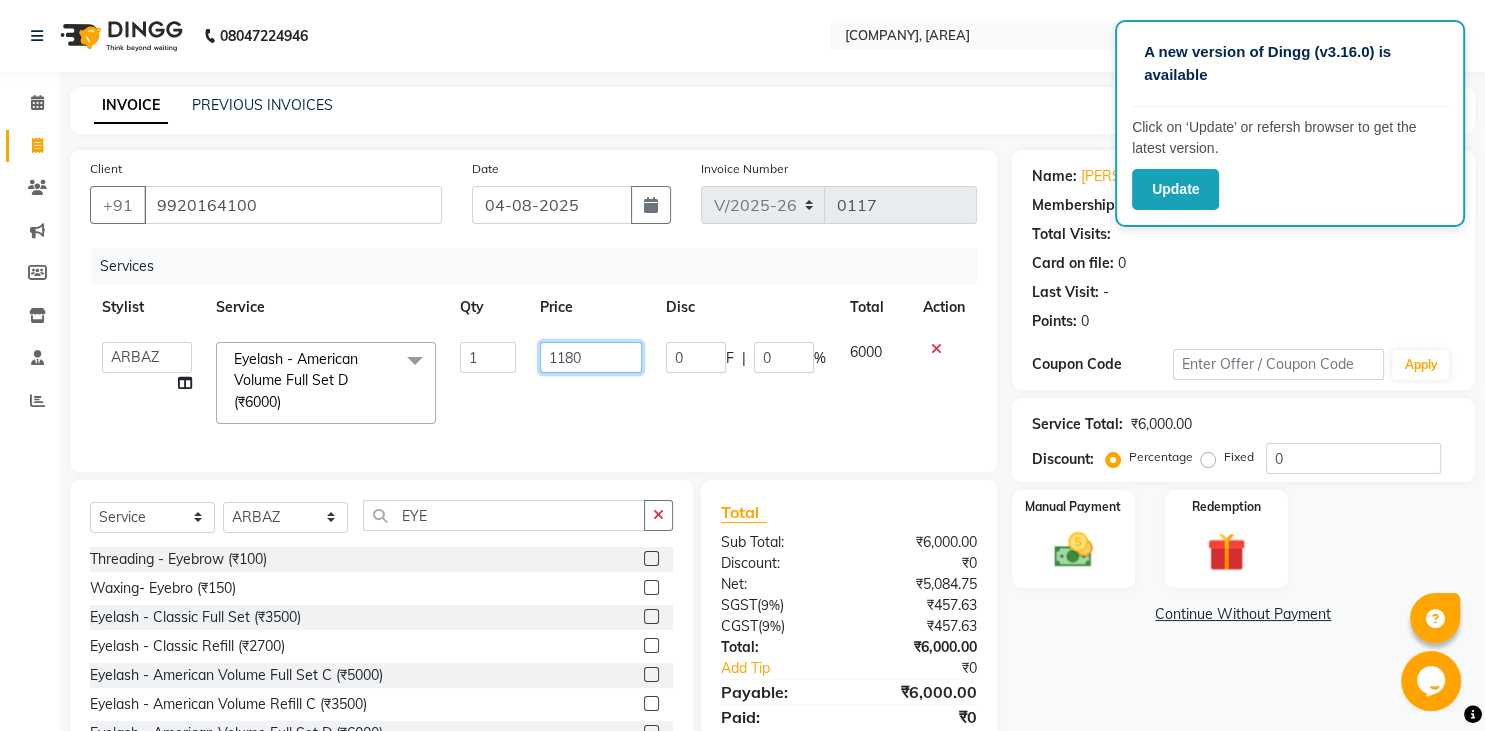 type on "11800" 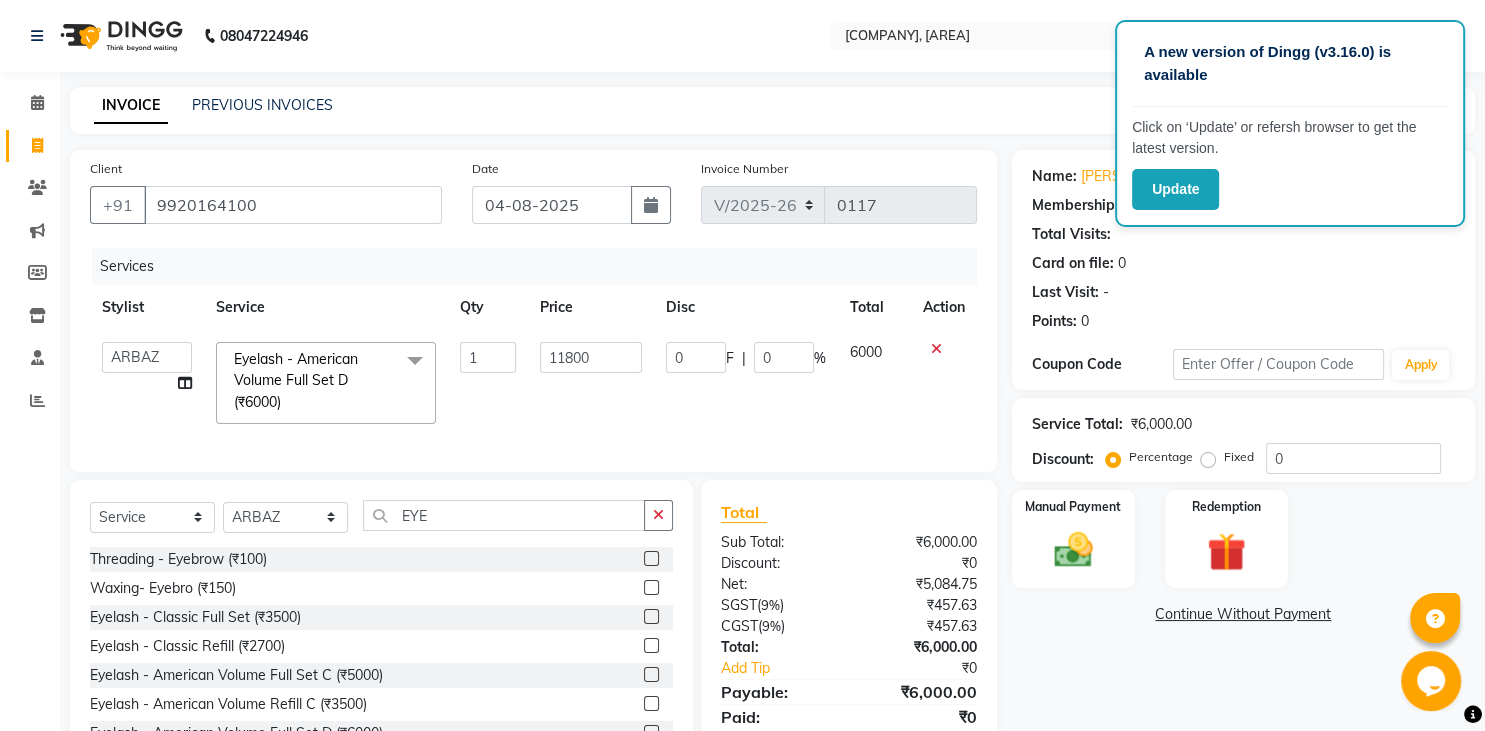 click on "11800" 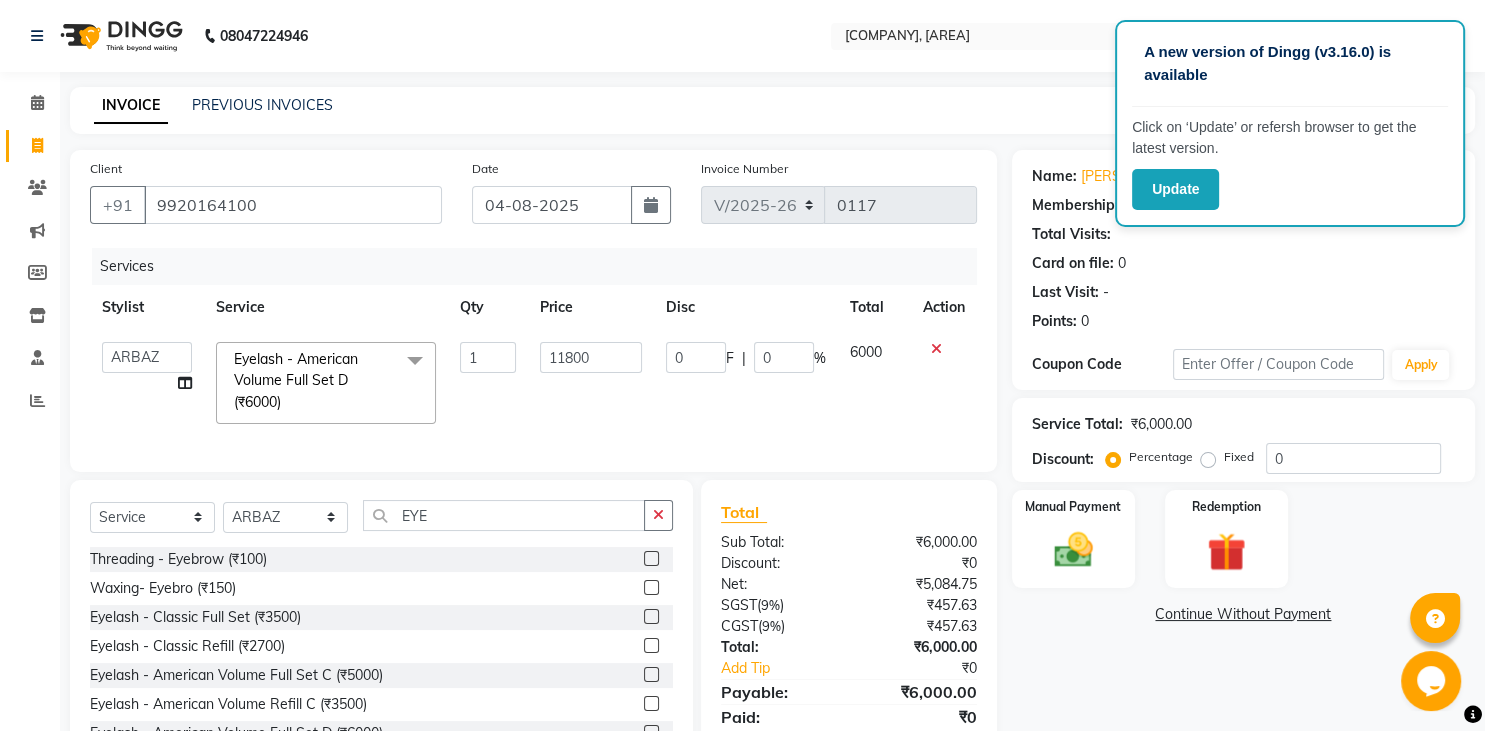 select on "80235" 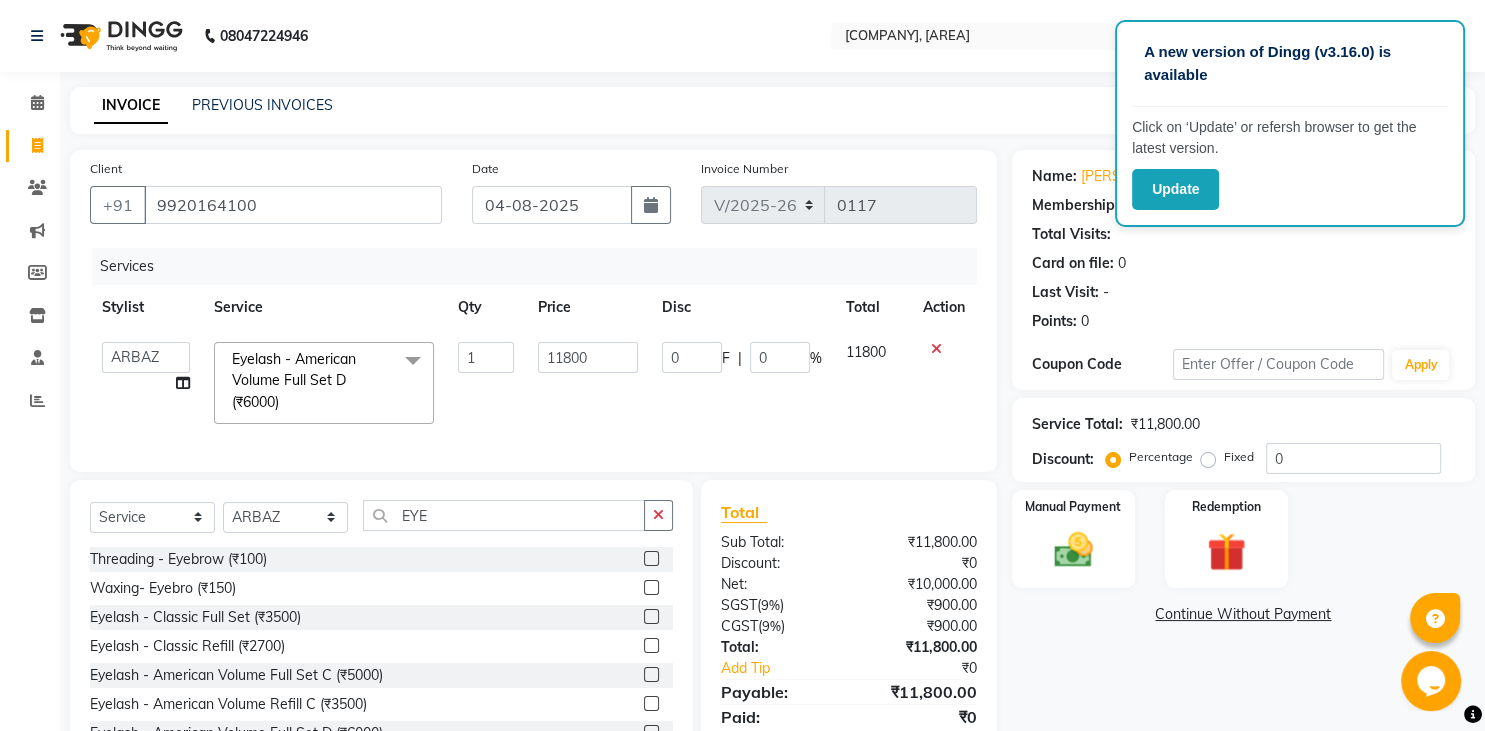 scroll, scrollTop: 73, scrollLeft: 0, axis: vertical 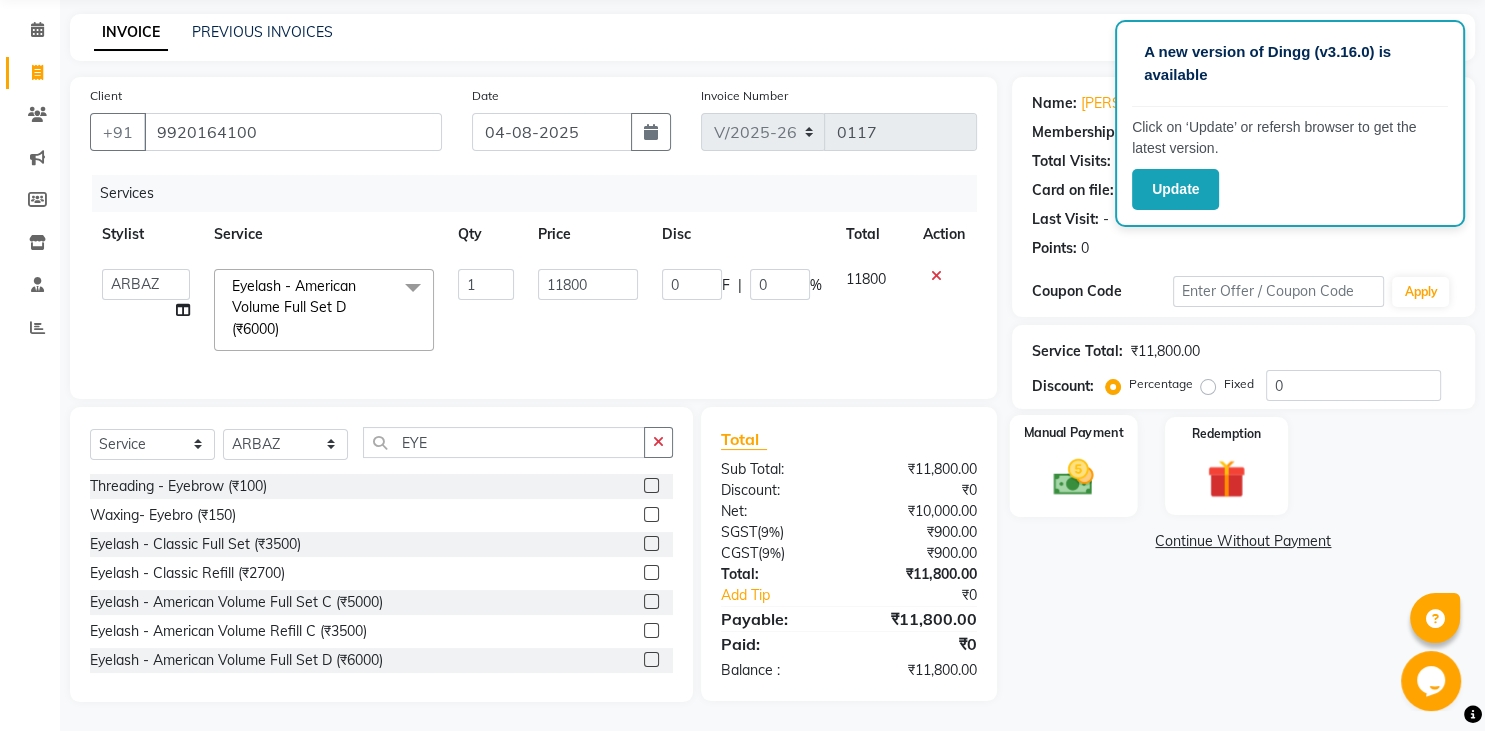 click on "Manual Payment" 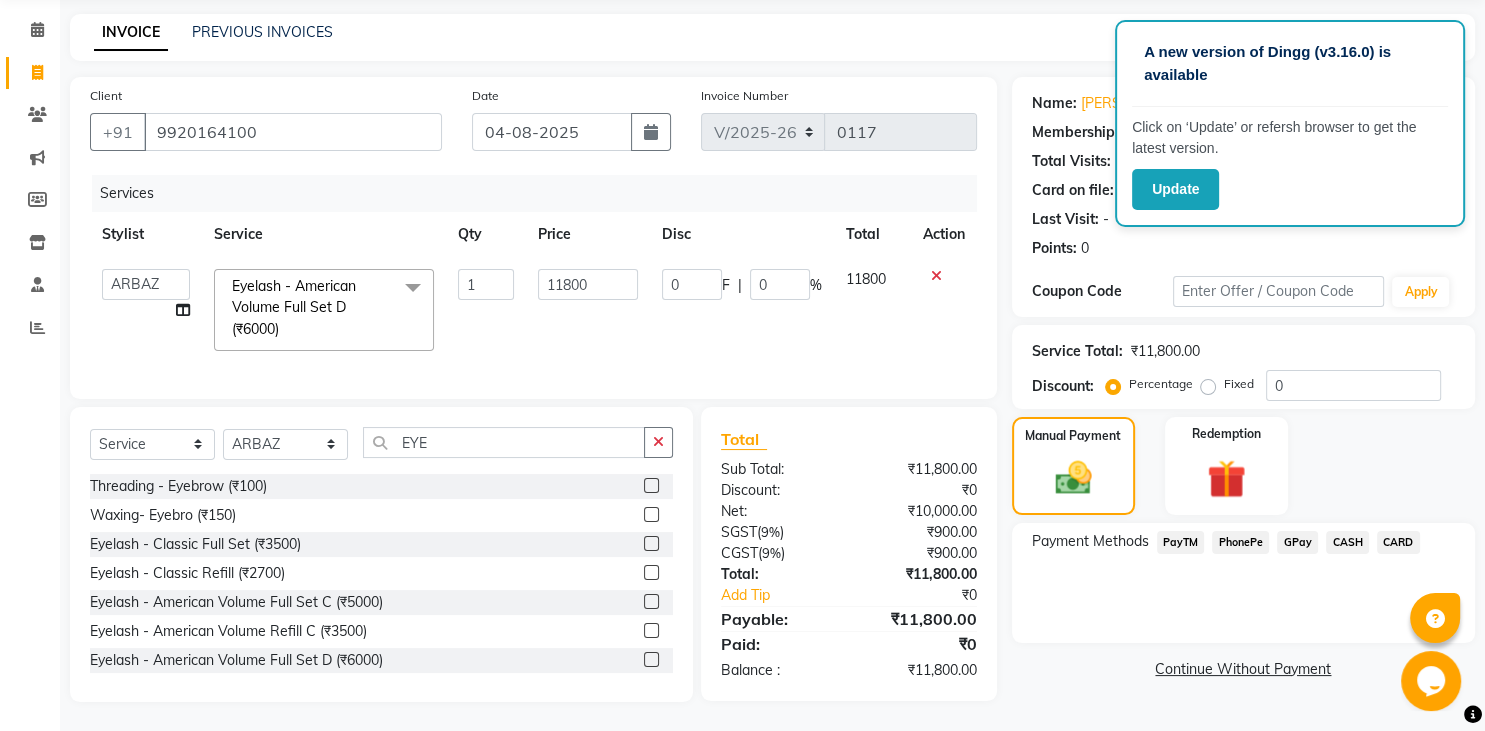 click on "CARD" 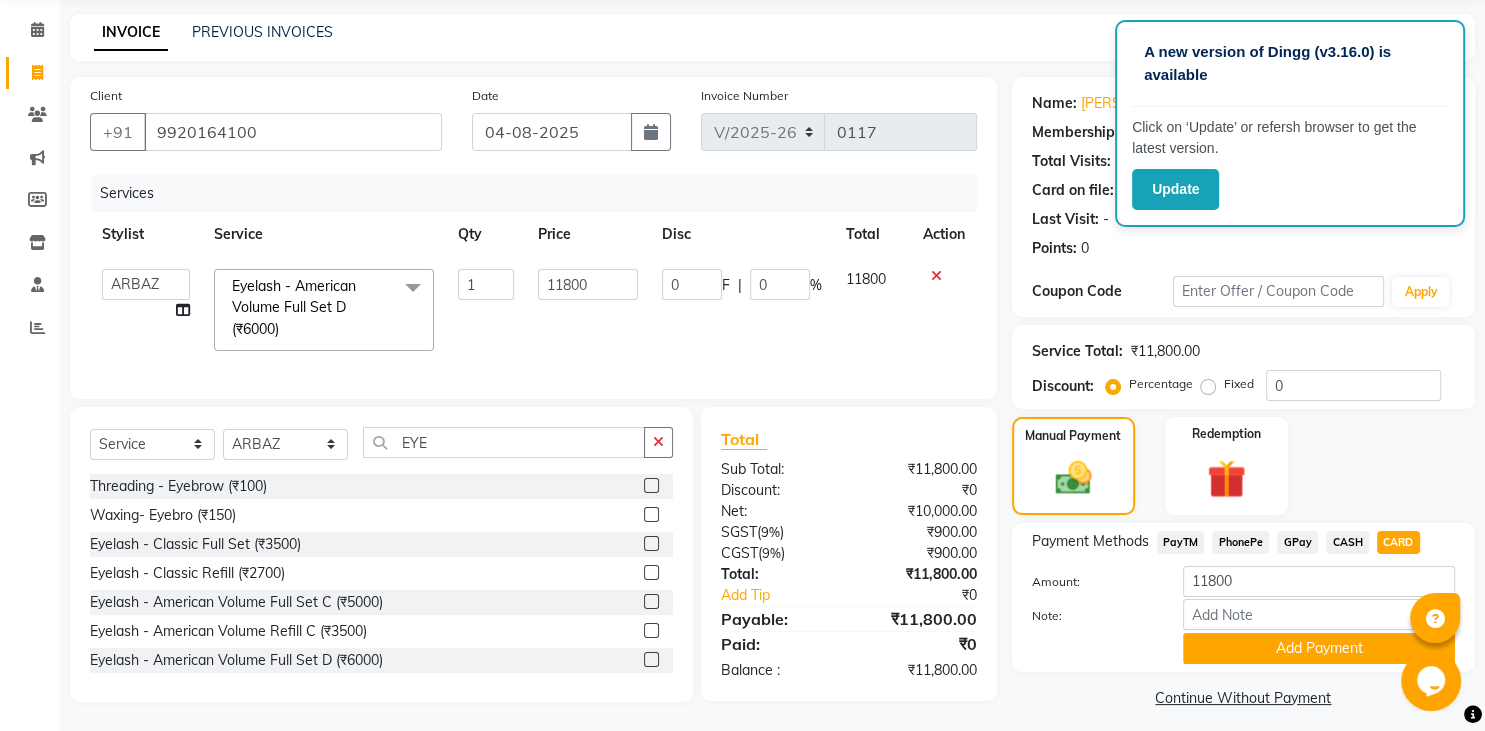 scroll, scrollTop: 108, scrollLeft: 0, axis: vertical 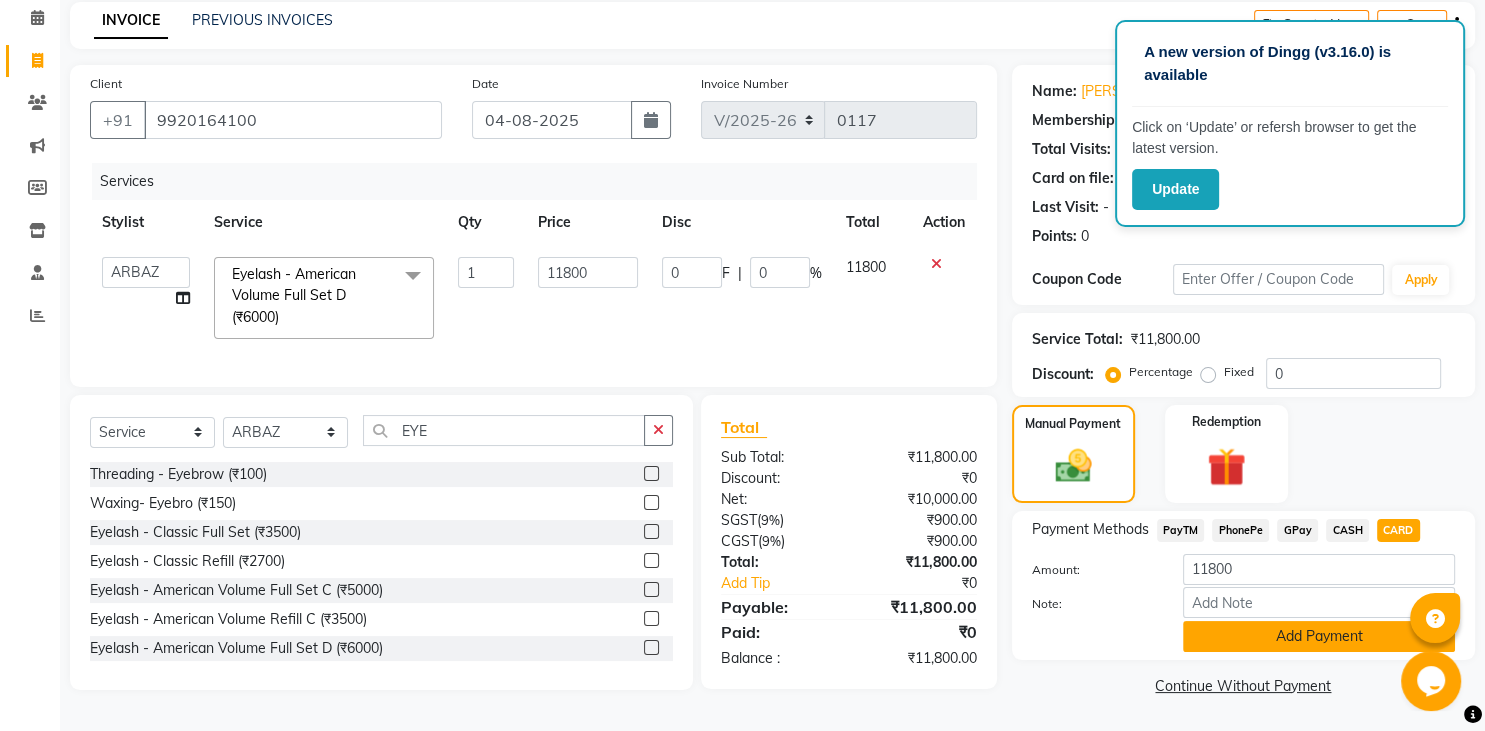 click on "Add Payment" 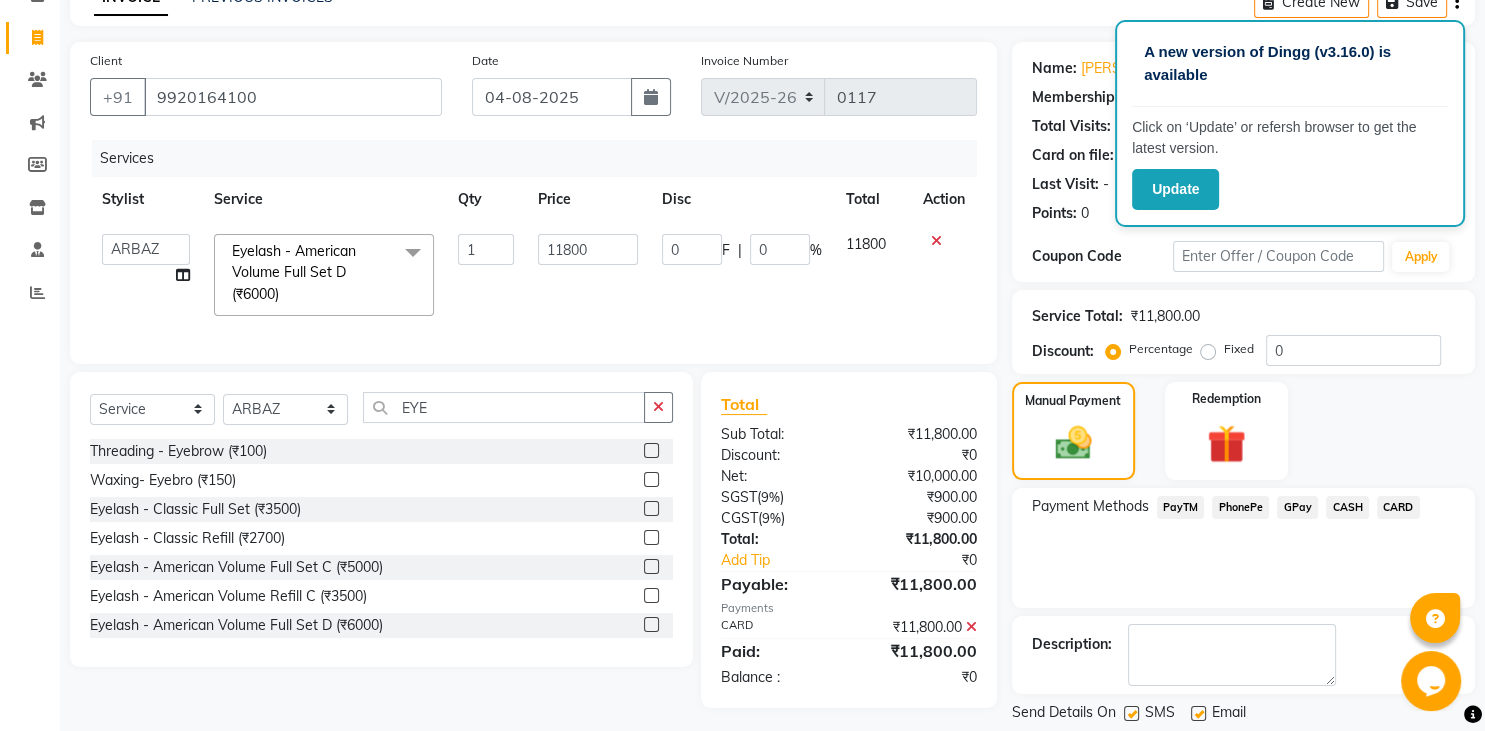 scroll, scrollTop: 190, scrollLeft: 0, axis: vertical 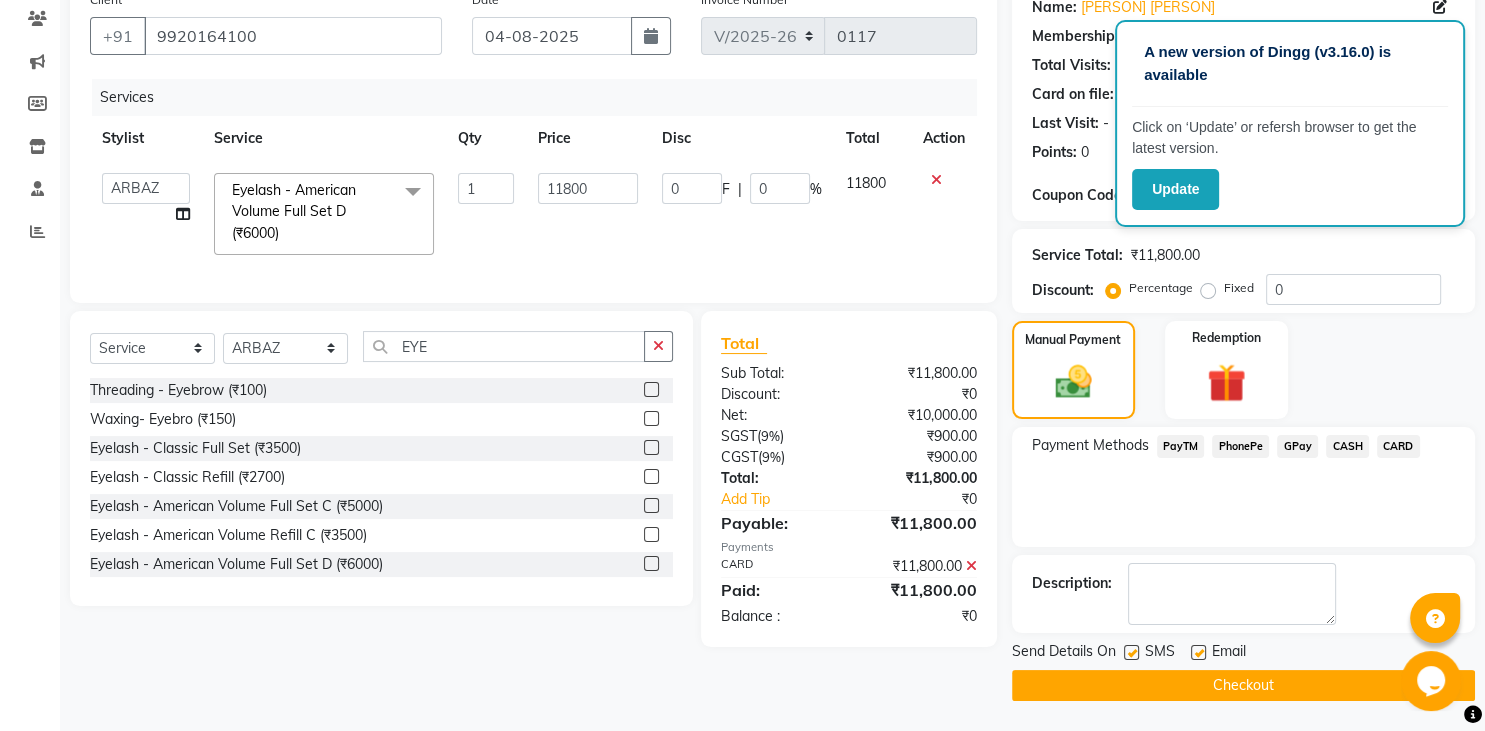 click 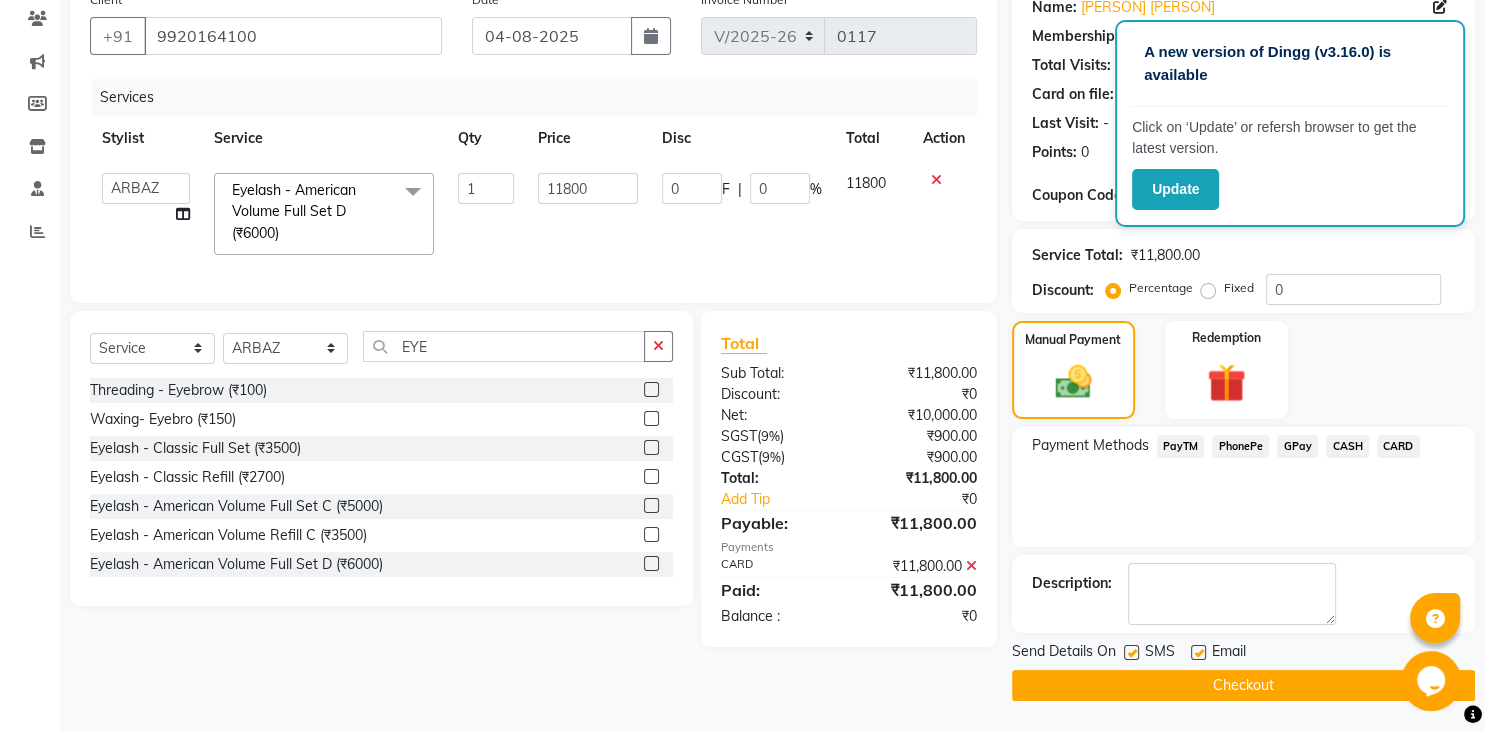 click at bounding box center (1197, 653) 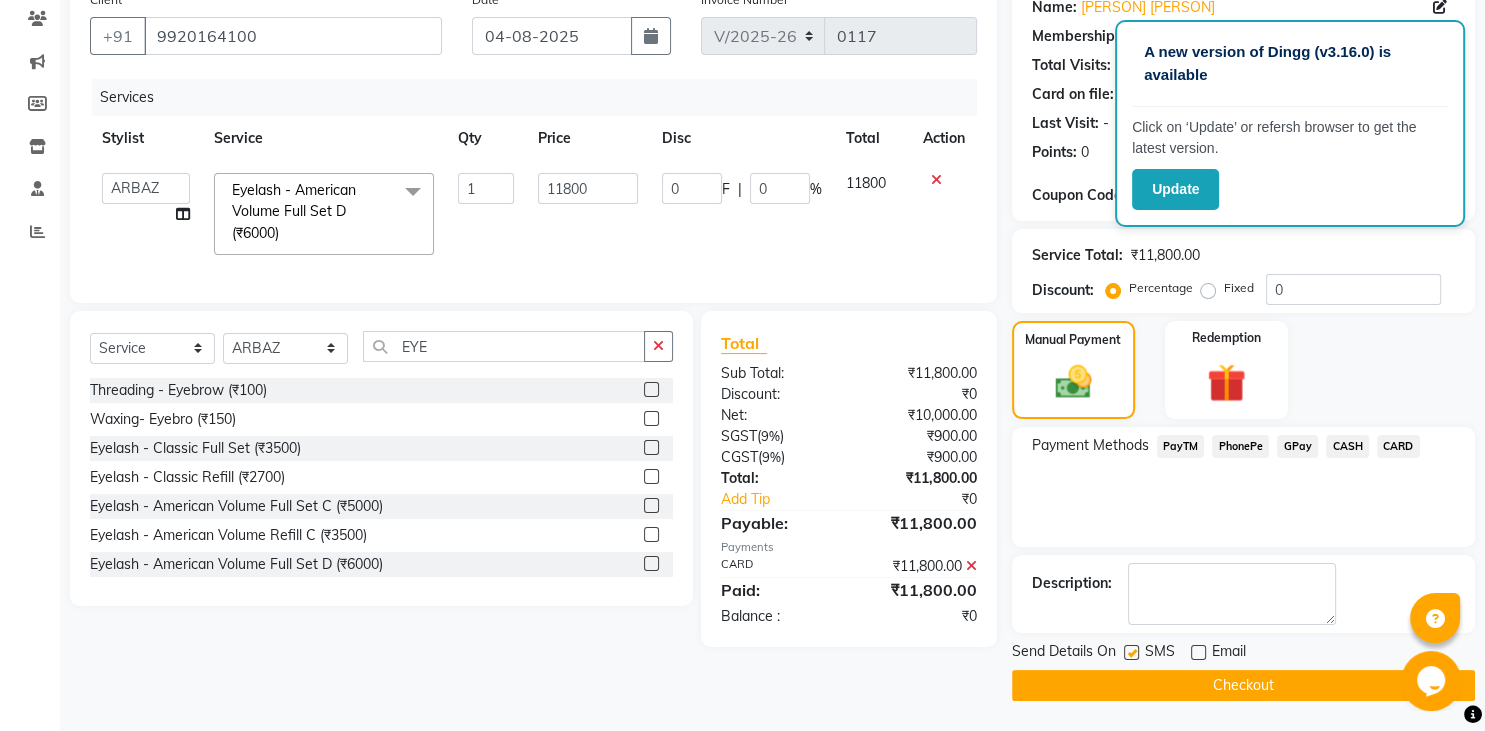 click 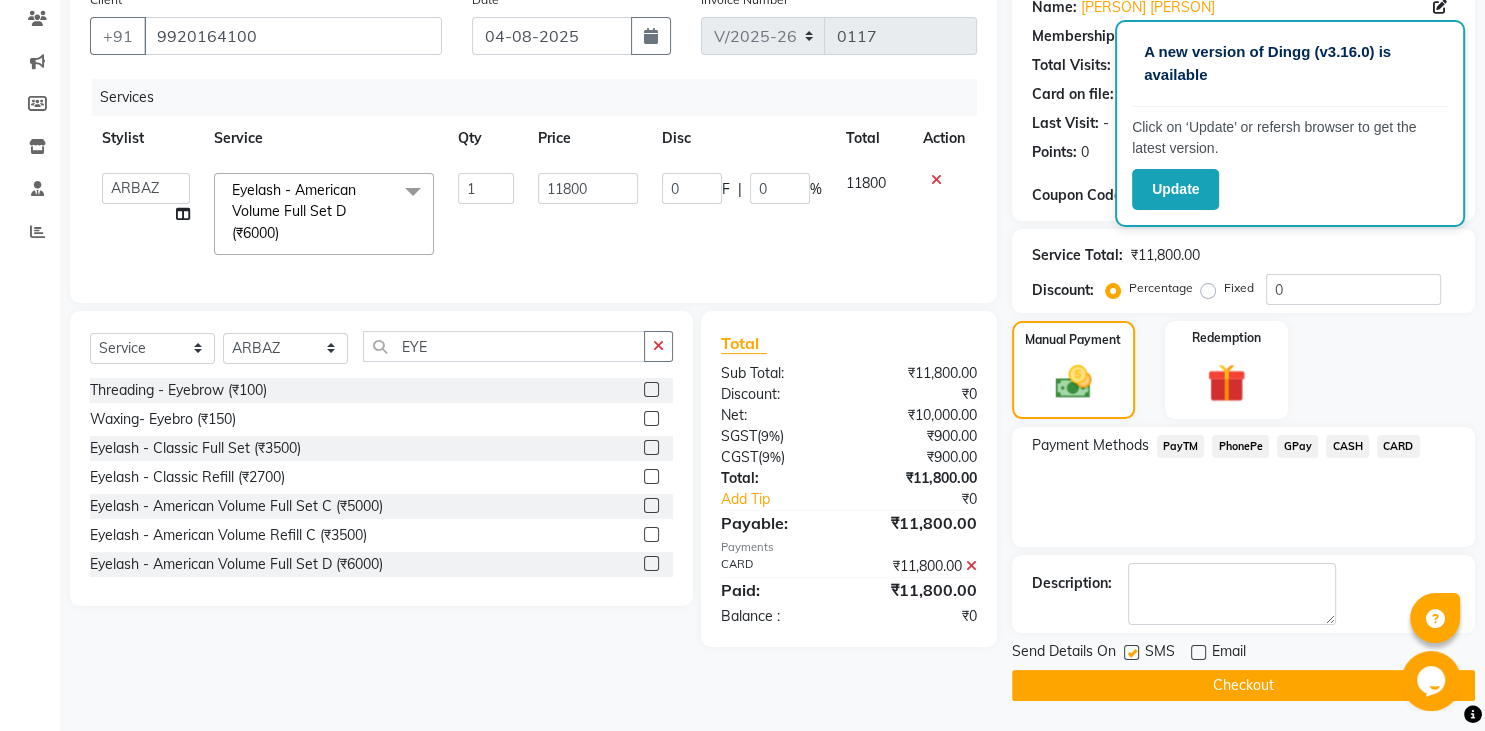 click at bounding box center [1130, 653] 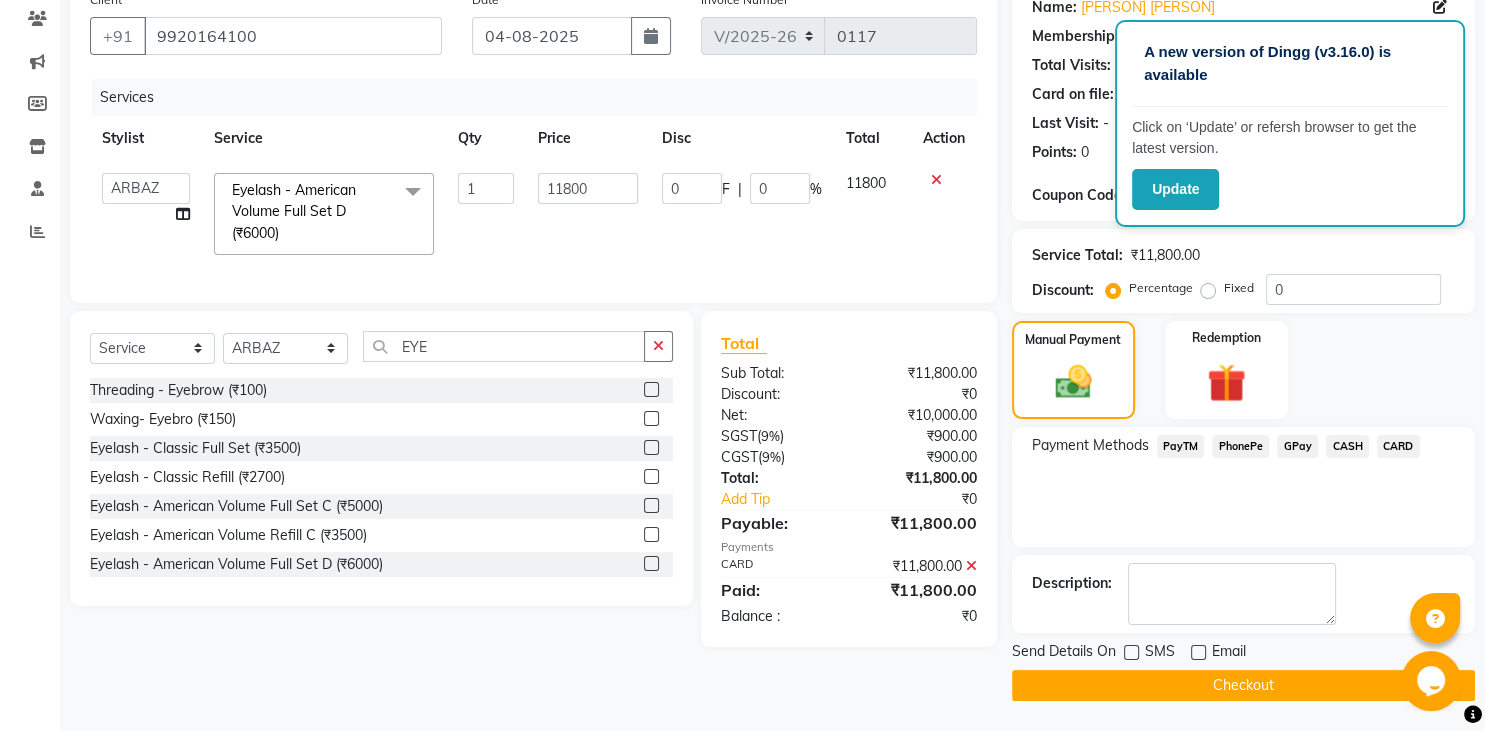 click on "Checkout" 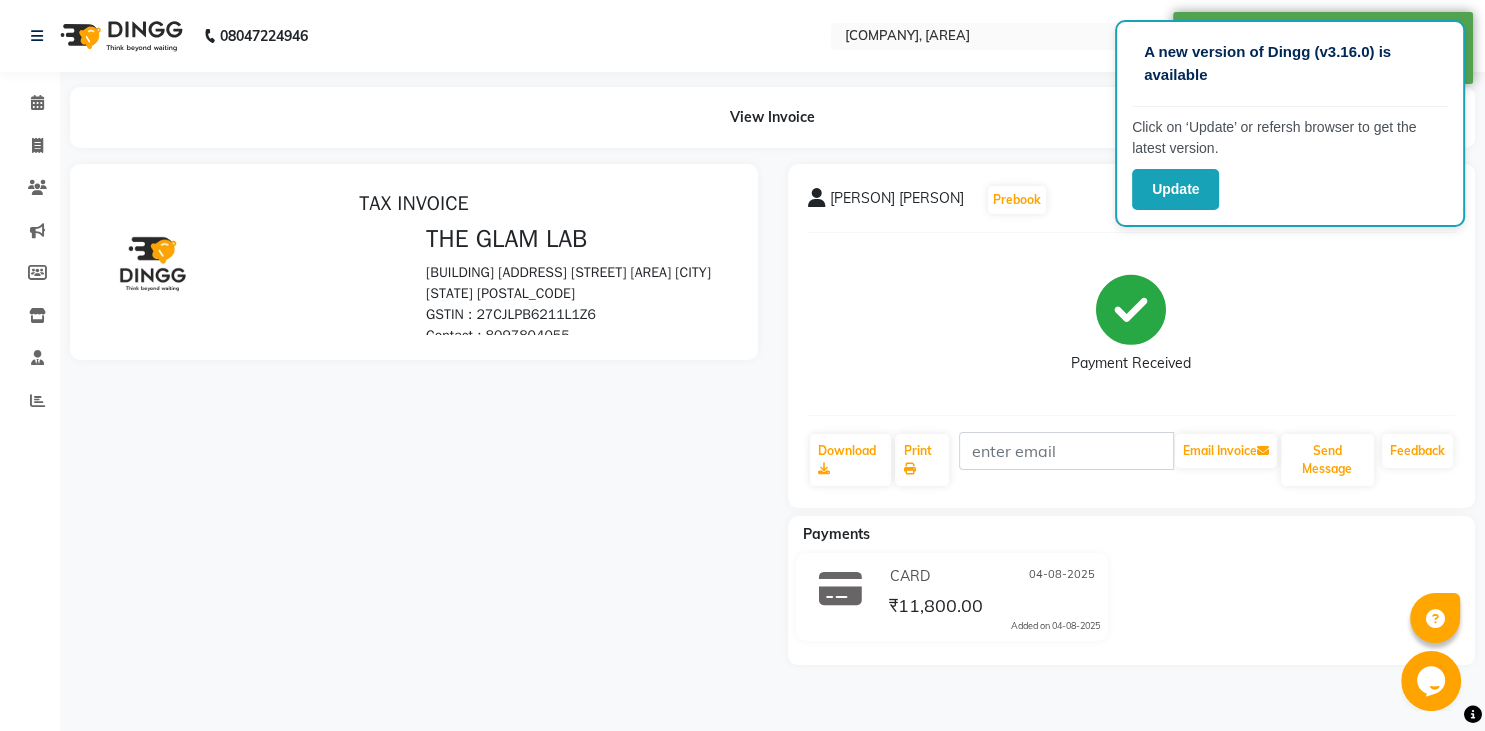 scroll, scrollTop: 0, scrollLeft: 0, axis: both 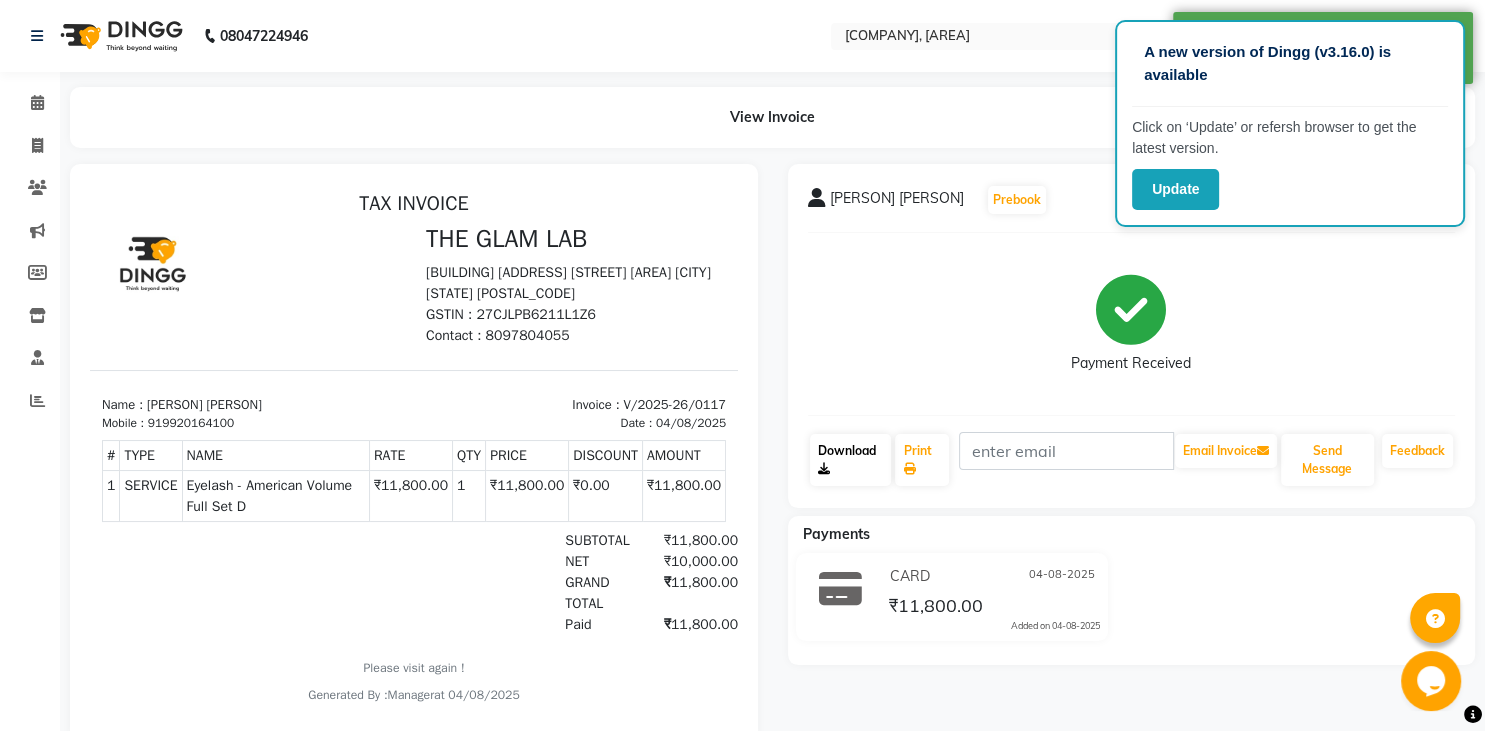 click on "Download" 